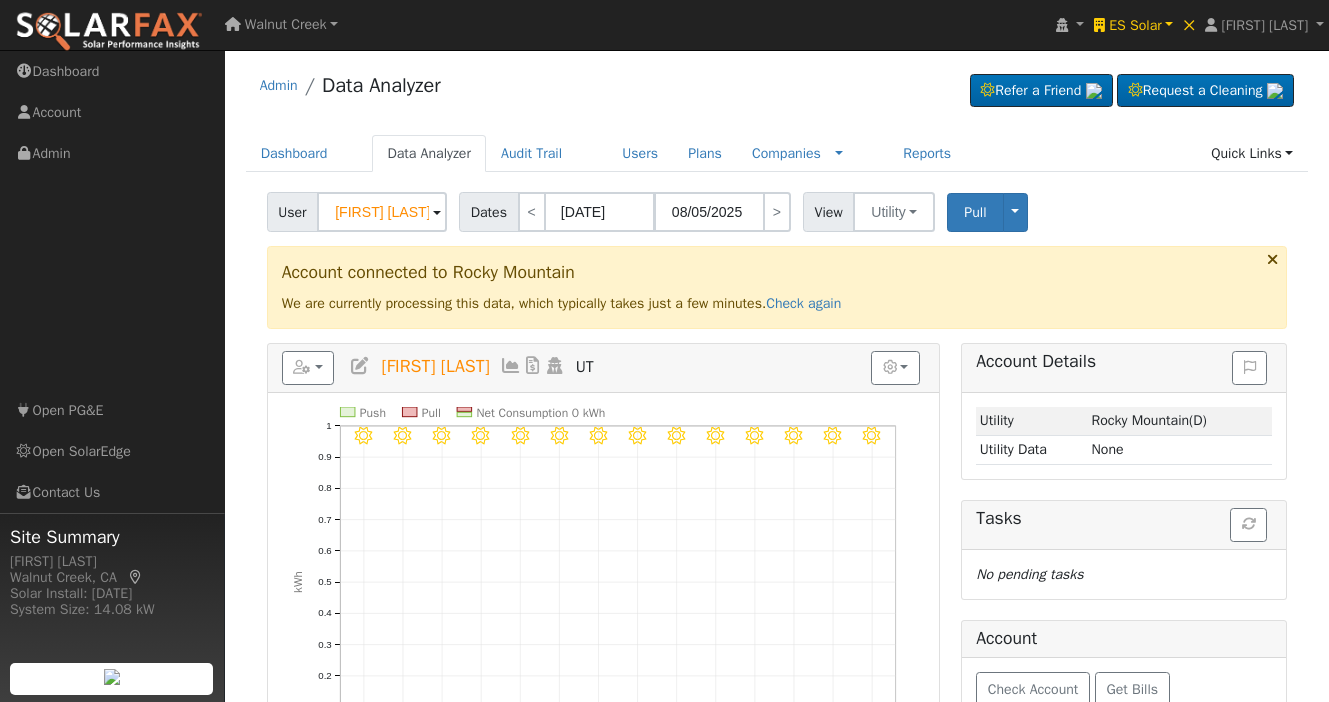scroll, scrollTop: 0, scrollLeft: 0, axis: both 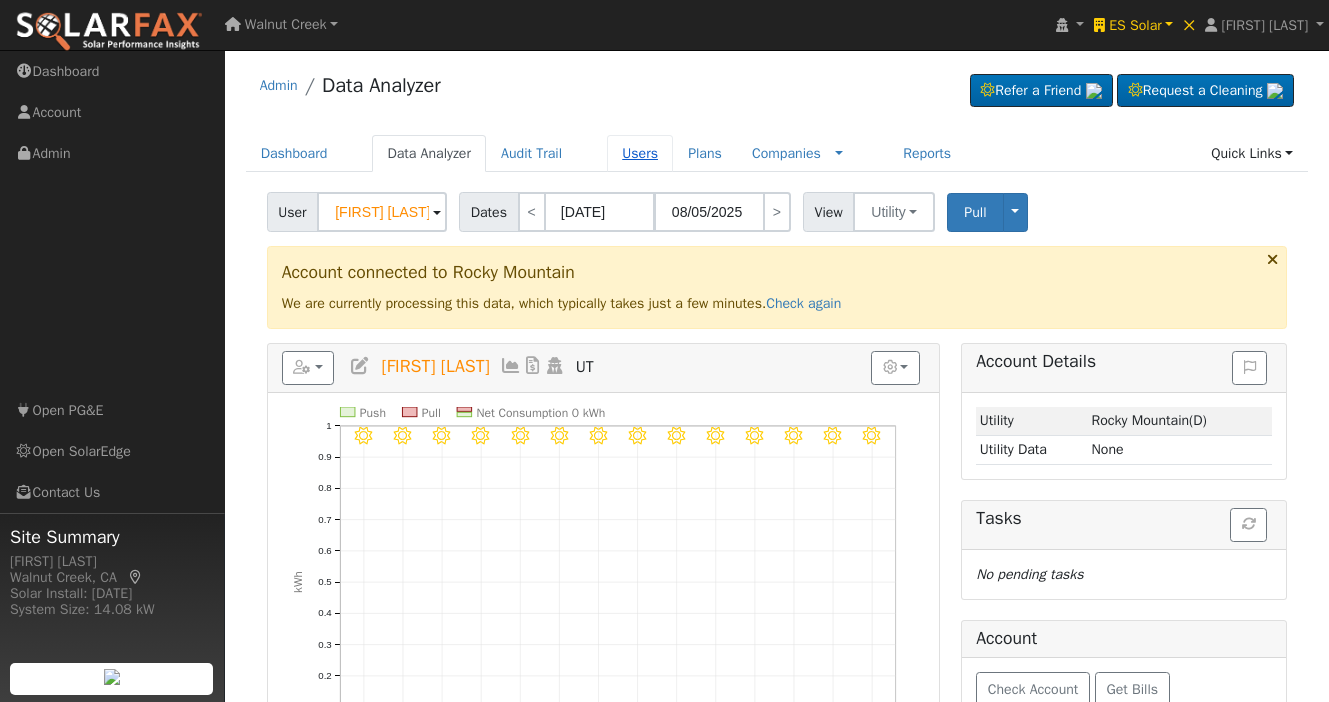 click on "Users" at bounding box center (640, 153) 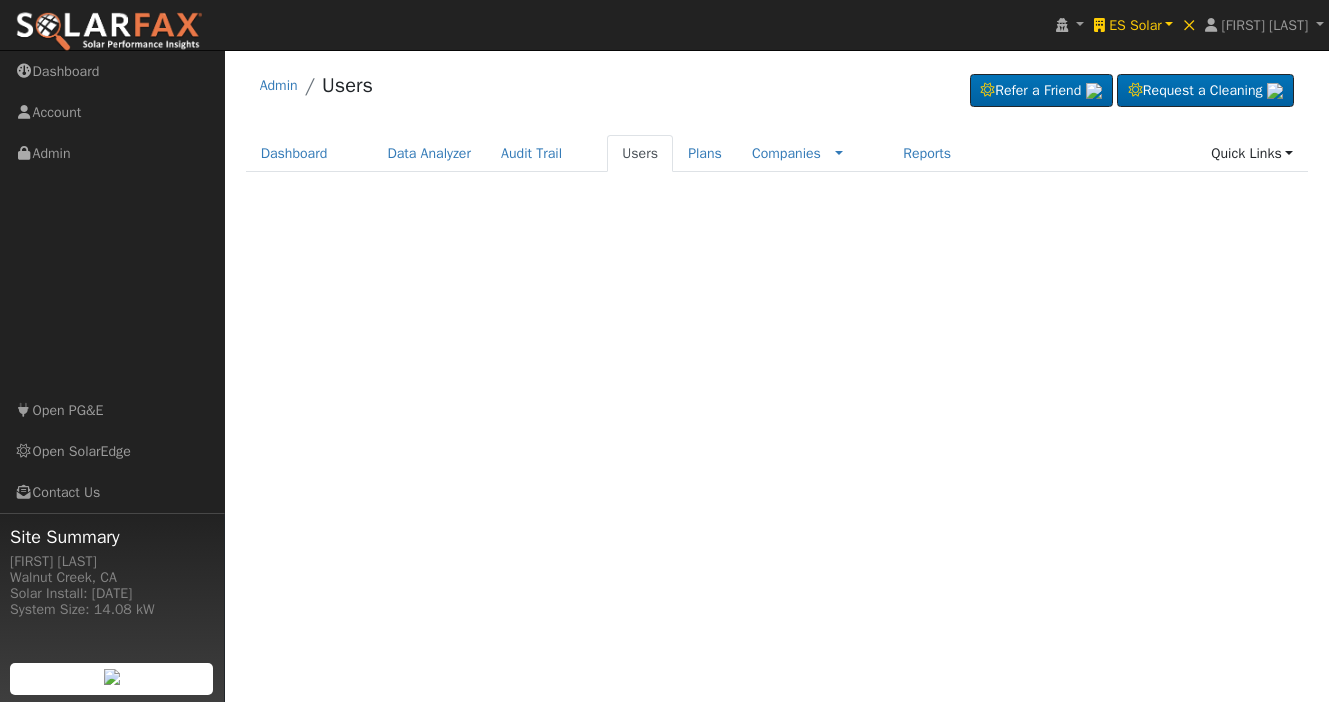 scroll, scrollTop: 0, scrollLeft: 0, axis: both 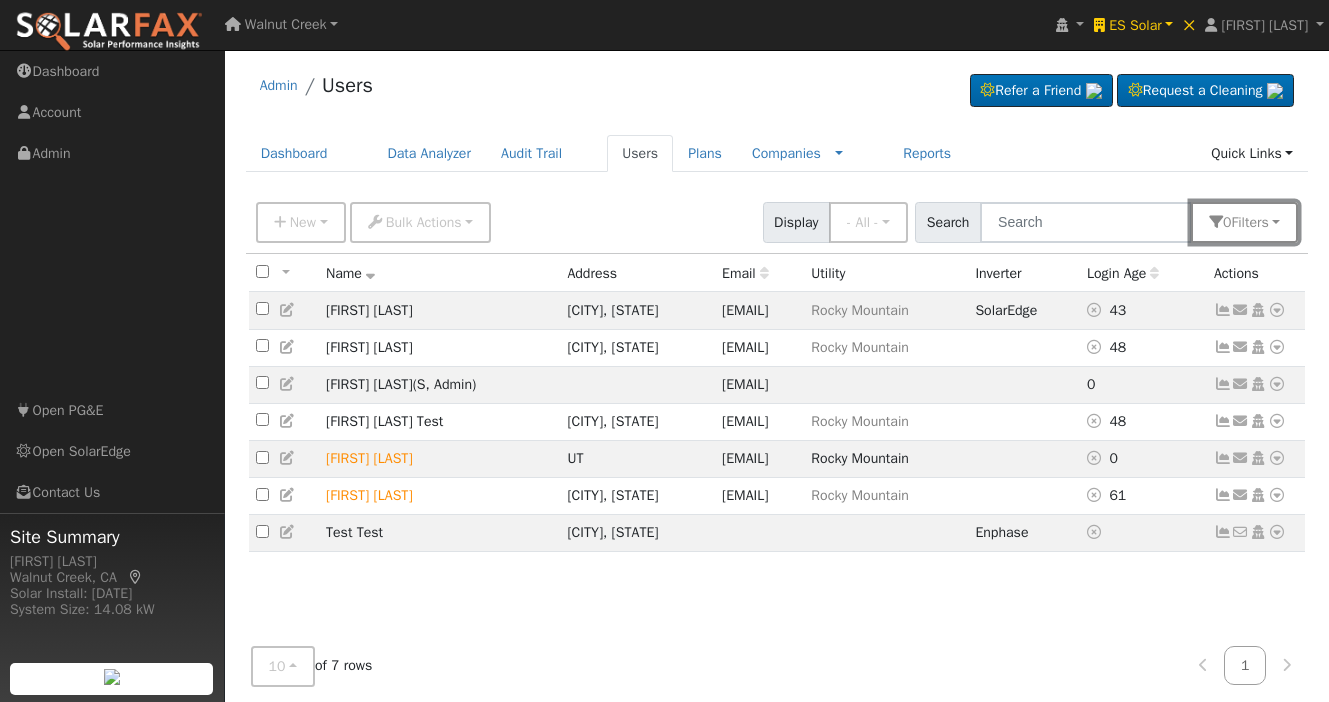 click on "Filter s" at bounding box center (1249, 222) 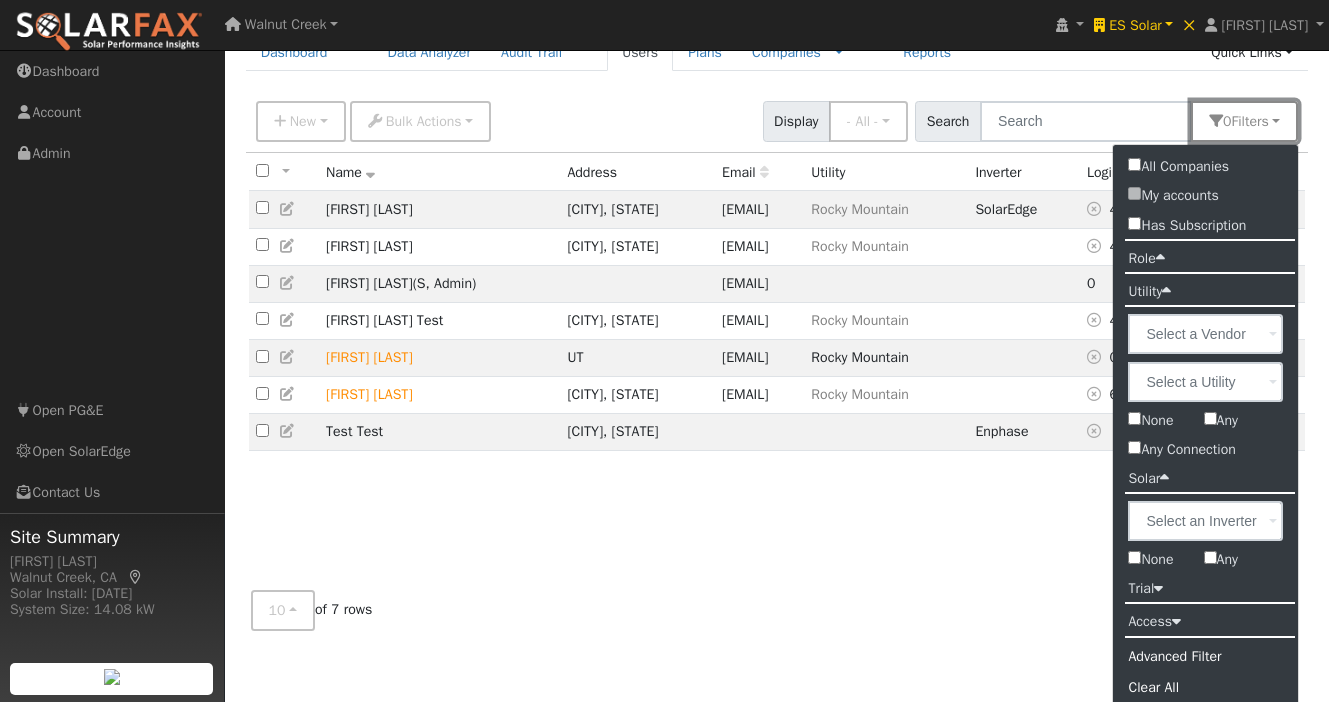 scroll, scrollTop: 110, scrollLeft: 0, axis: vertical 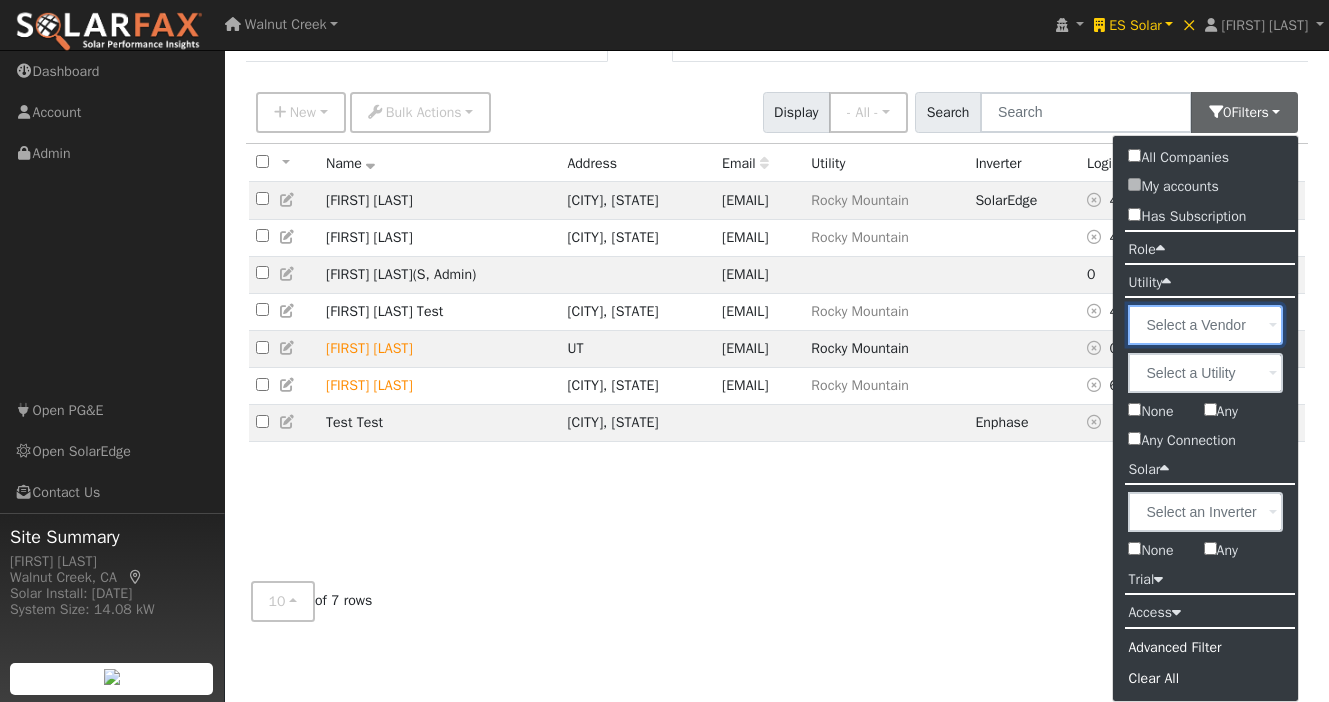 click at bounding box center [1205, 325] 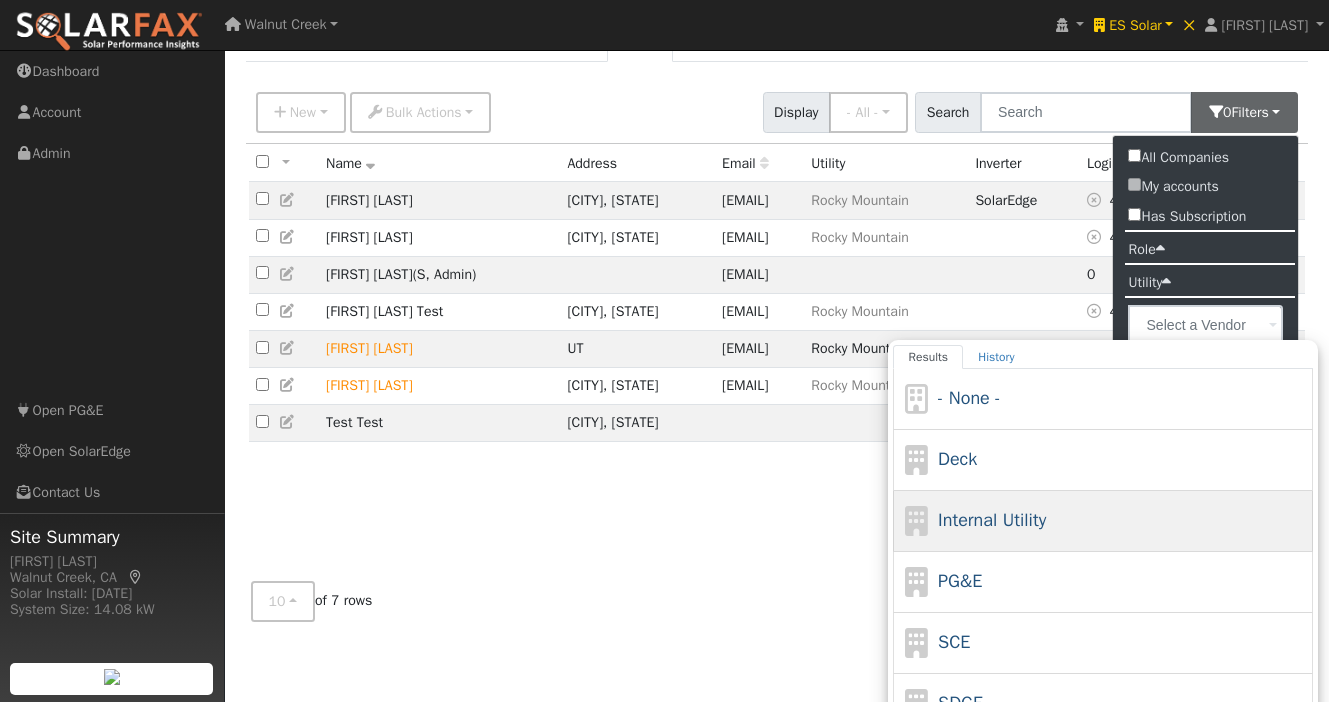 click on "Internal Utility" 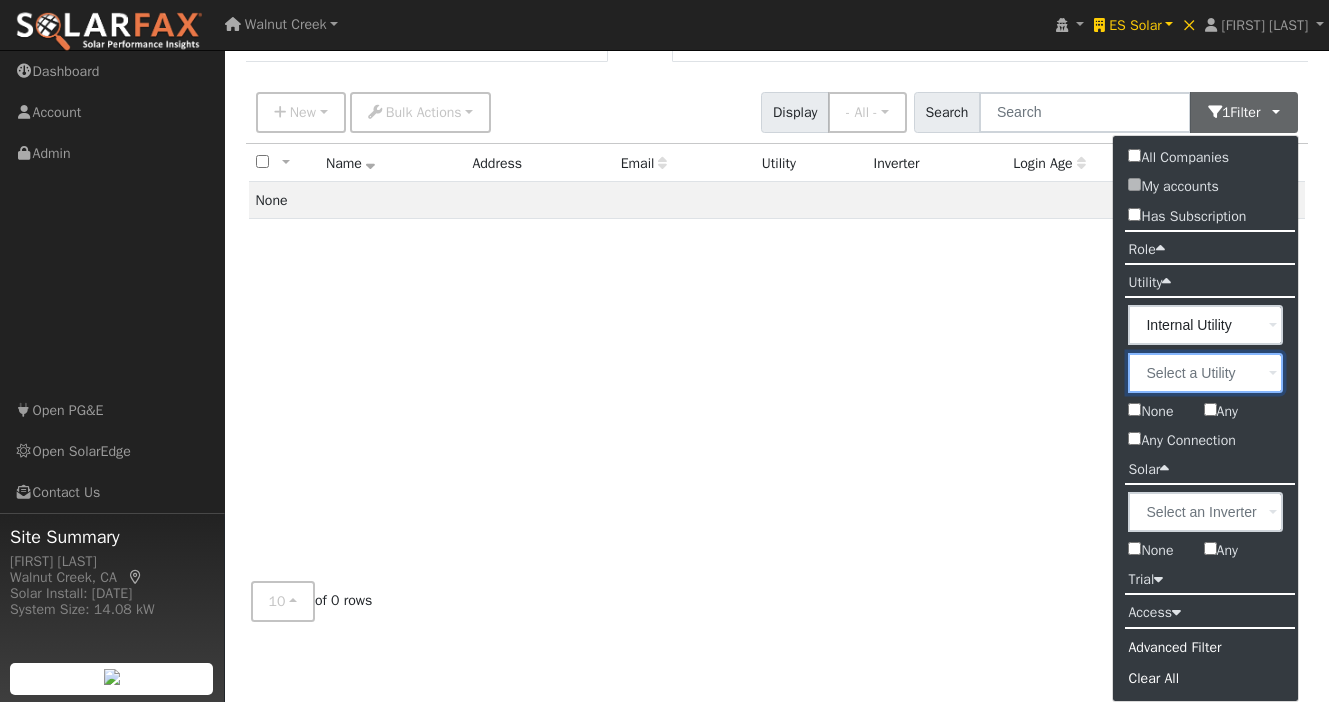 click at bounding box center [1205, 373] 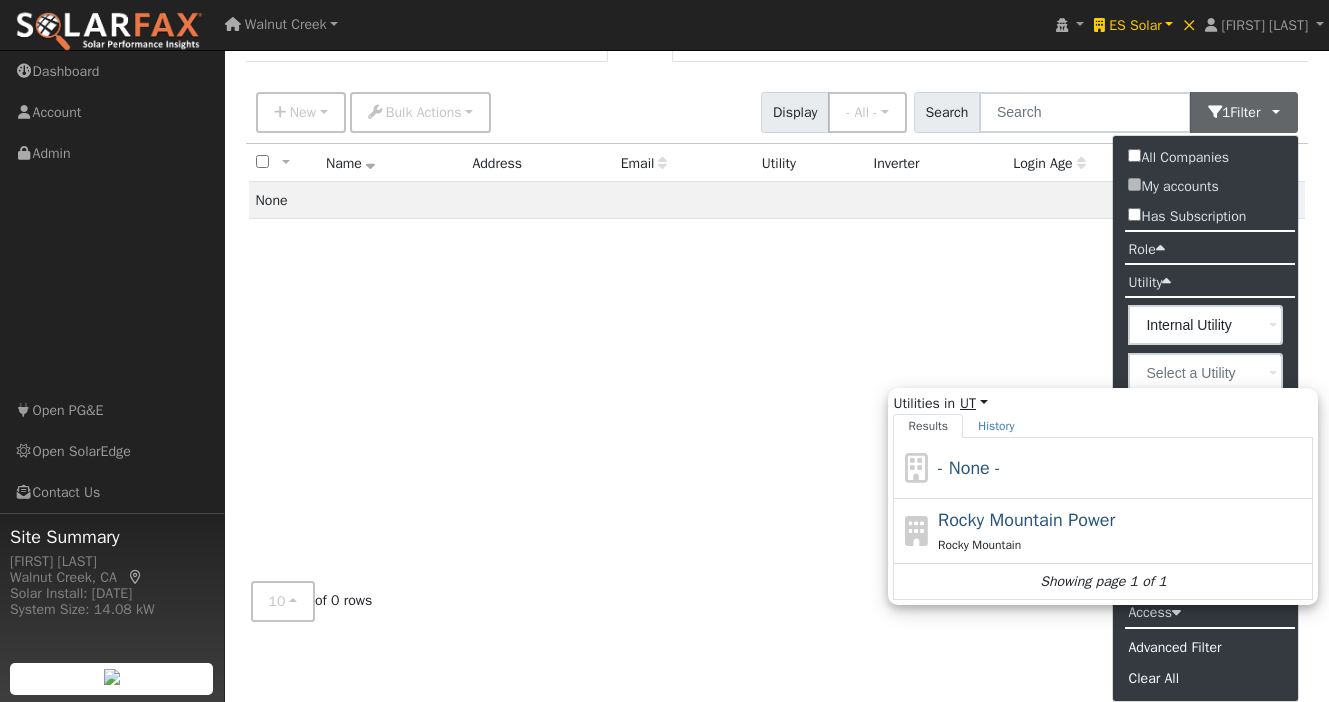 click on "UT" at bounding box center (974, 403) 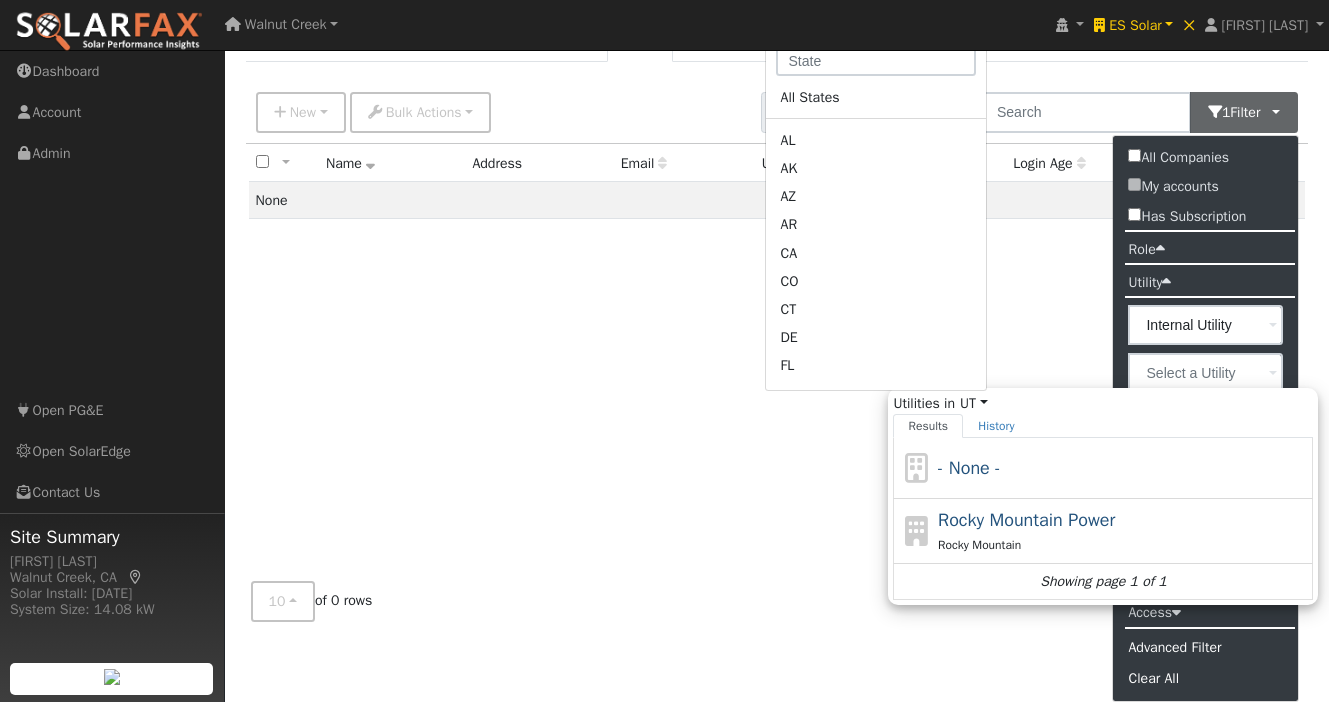 click on "AR" 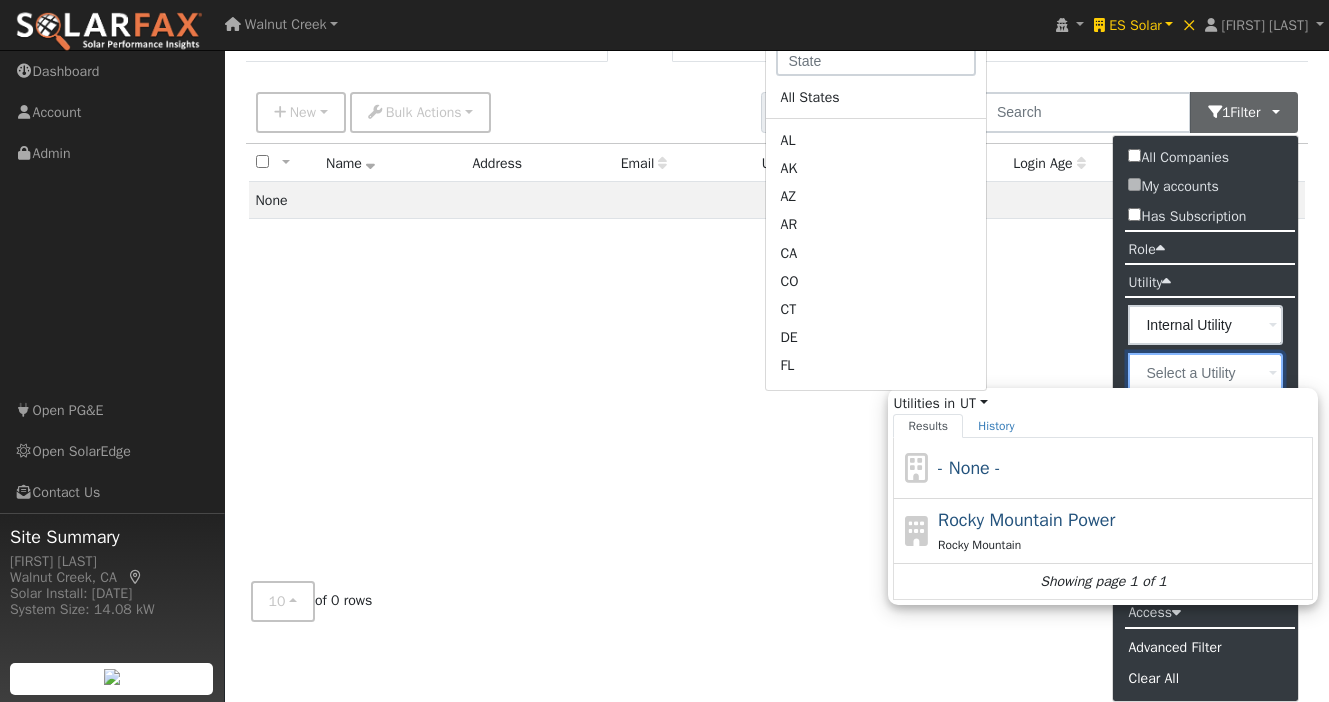click on "Utilities in  UT All States AL AK AZ AR CA CO CT DE FL GA HI ID IL IN IA KS KY LA ME MD MA MI MN MS MO MT NE NV NH NJ NM NY NC ND OH OK OR PA RI SC SD TN TX UT VT VA WA WV WI WY Results History - None - Rocky Mountain Power Rocky Mountain Showing page 1 of 1  Enter text to search   No history" at bounding box center [0, 0] 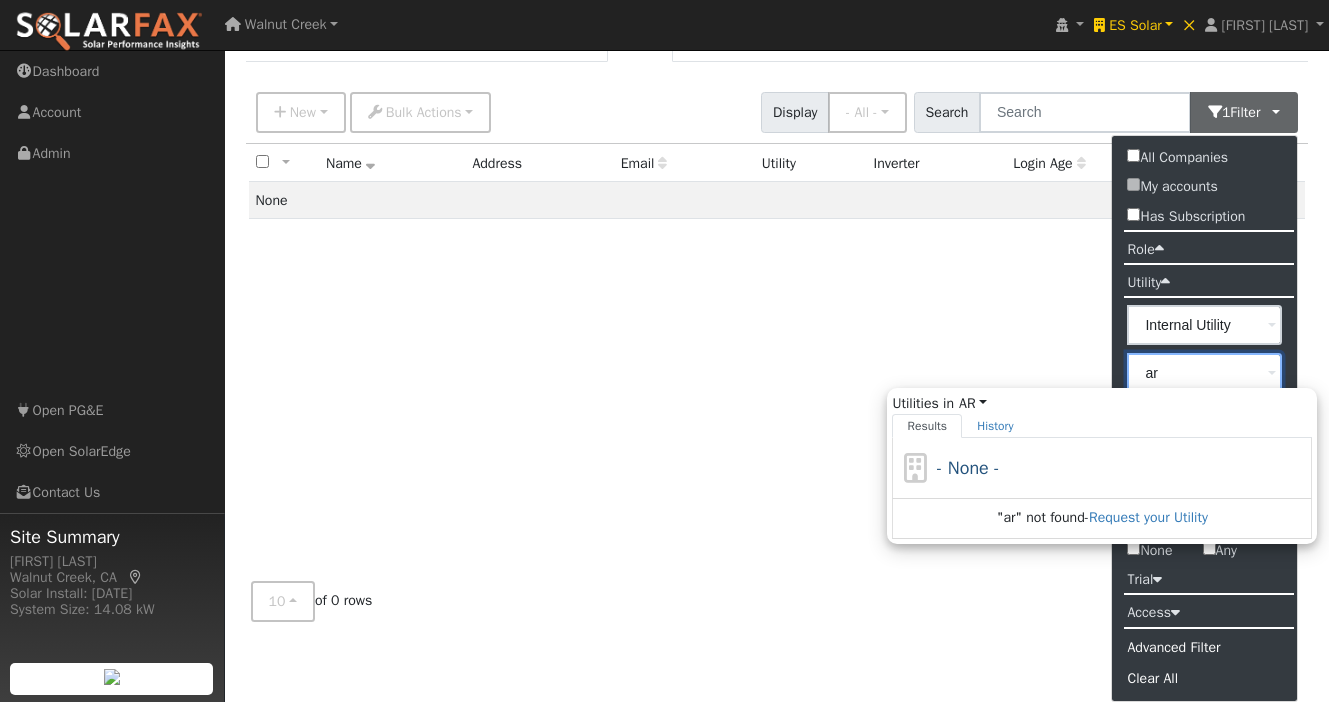 scroll, scrollTop: 110, scrollLeft: 0, axis: vertical 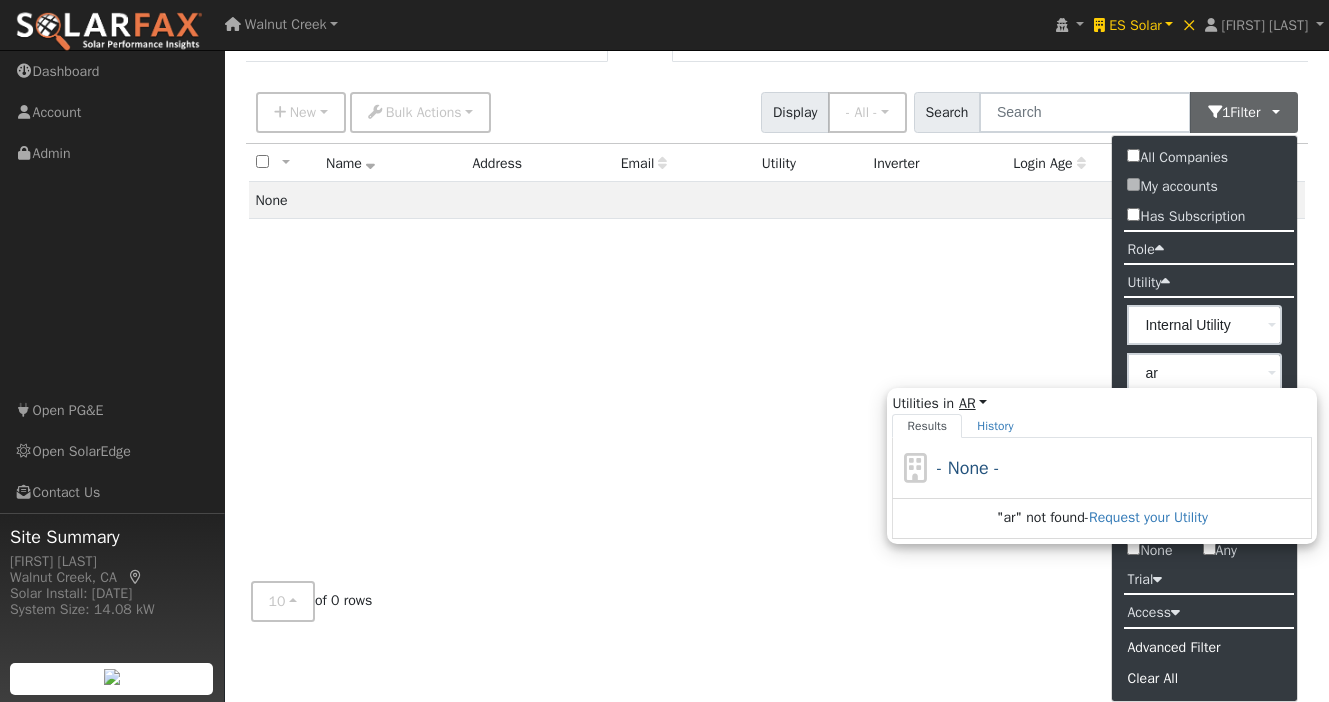 click on "AR" at bounding box center [973, 403] 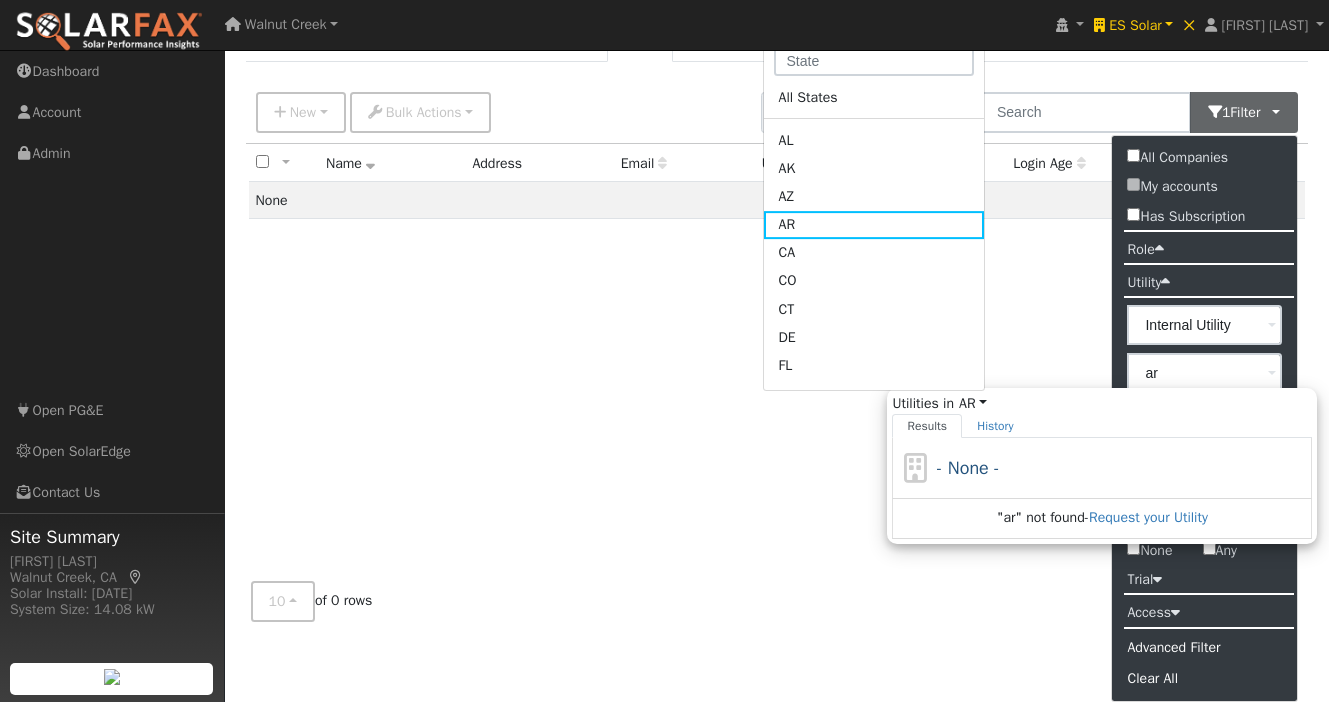 click on "AZ" 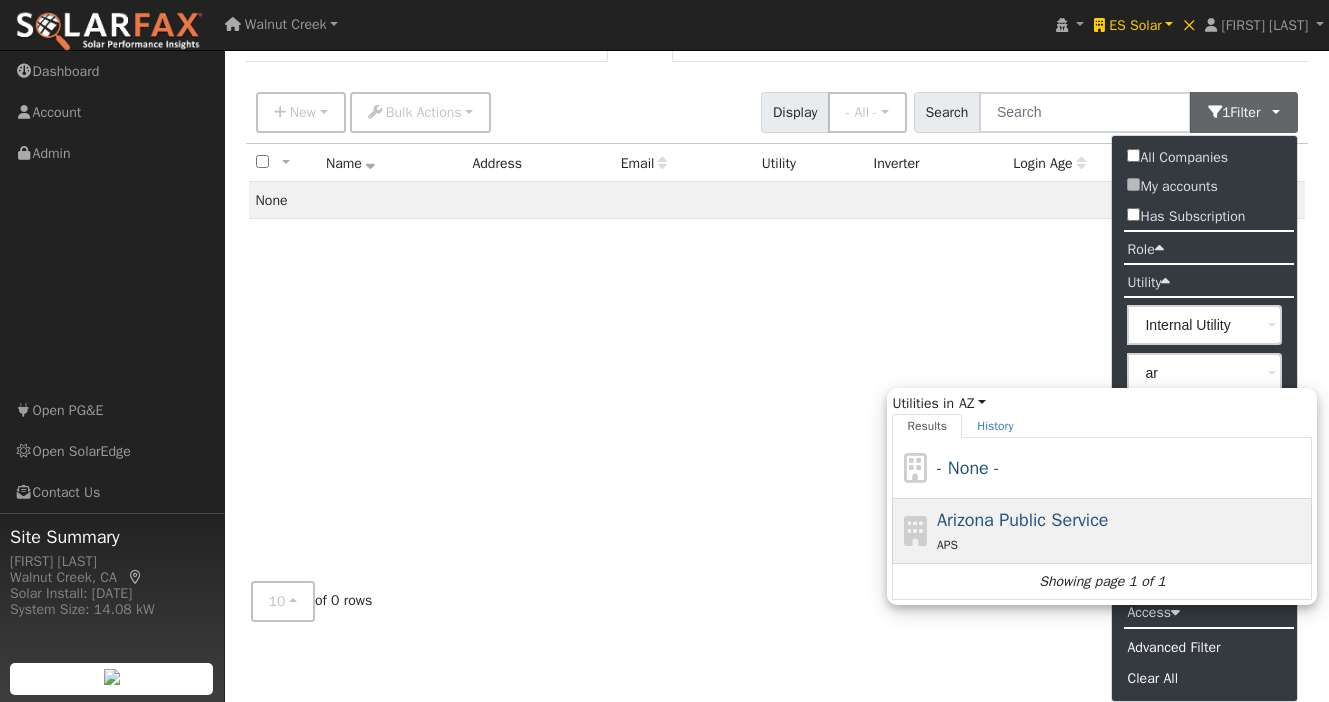 click on "APS" at bounding box center (1122, 544) 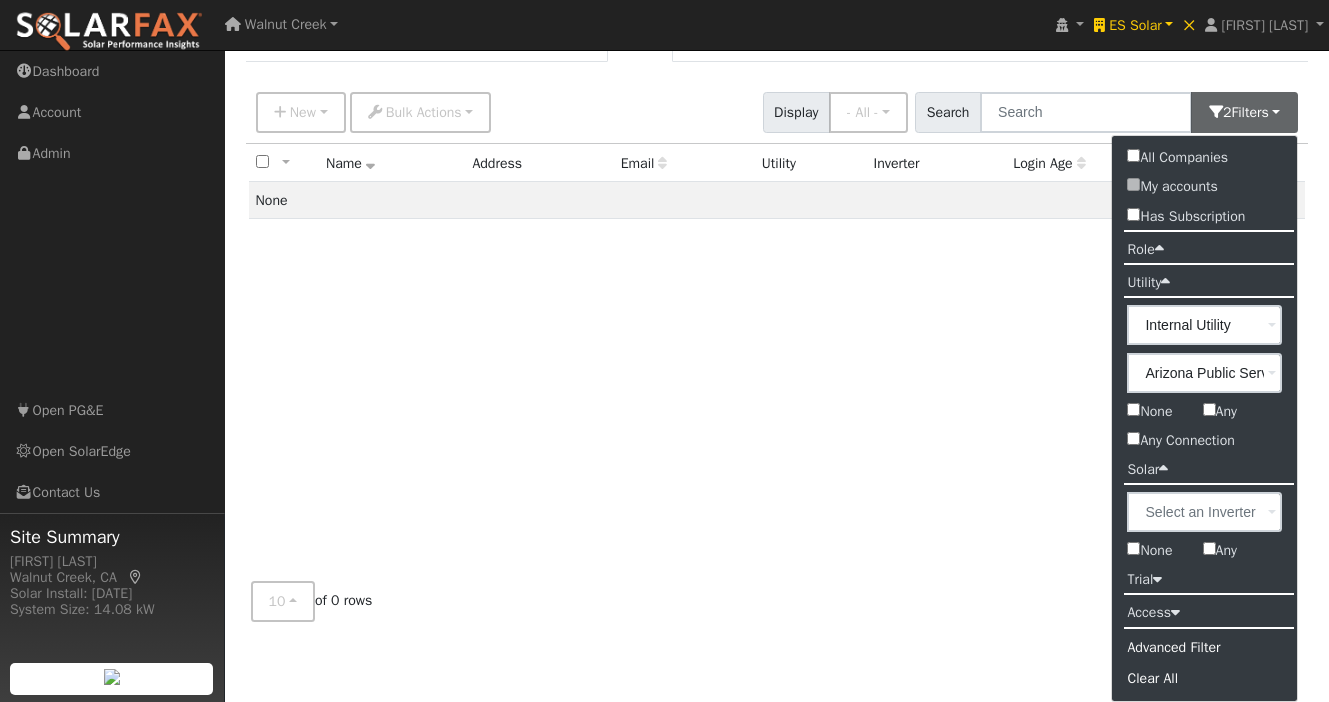 click on "All Companies" at bounding box center (1177, 157) 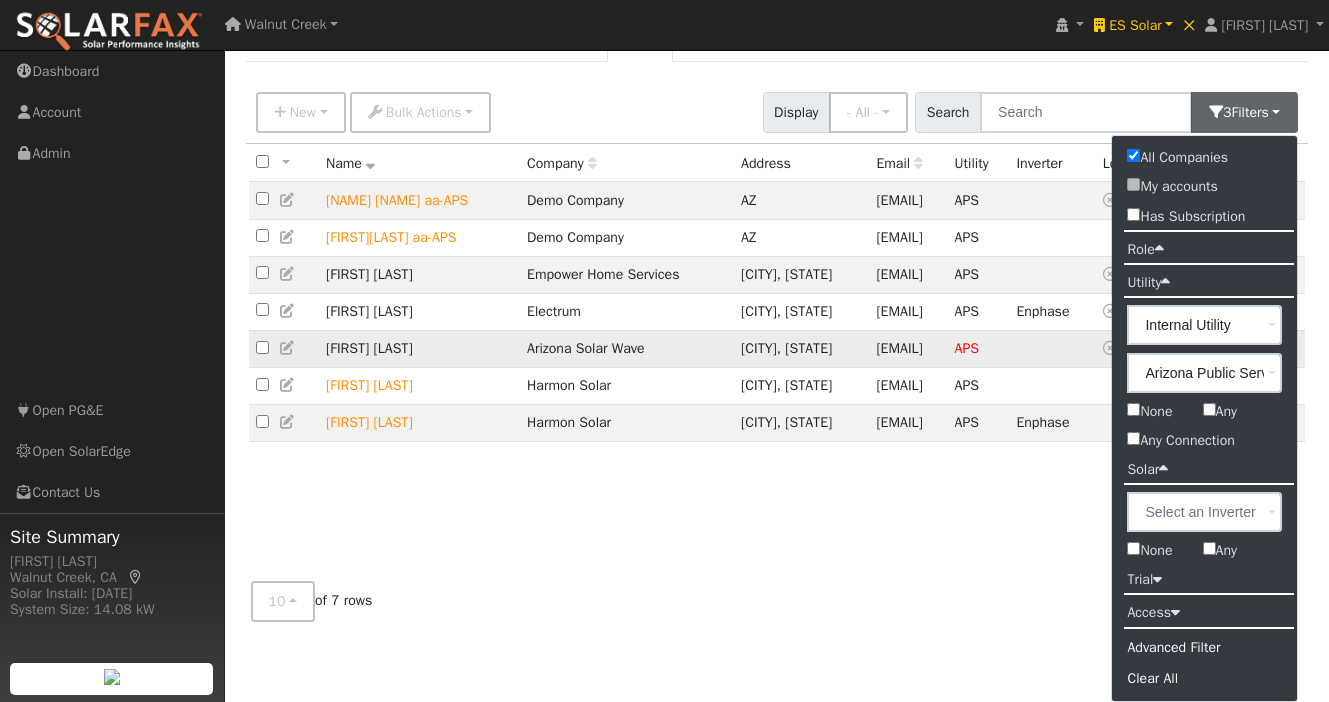 click on "mrao01@cox.net" at bounding box center (908, 348) 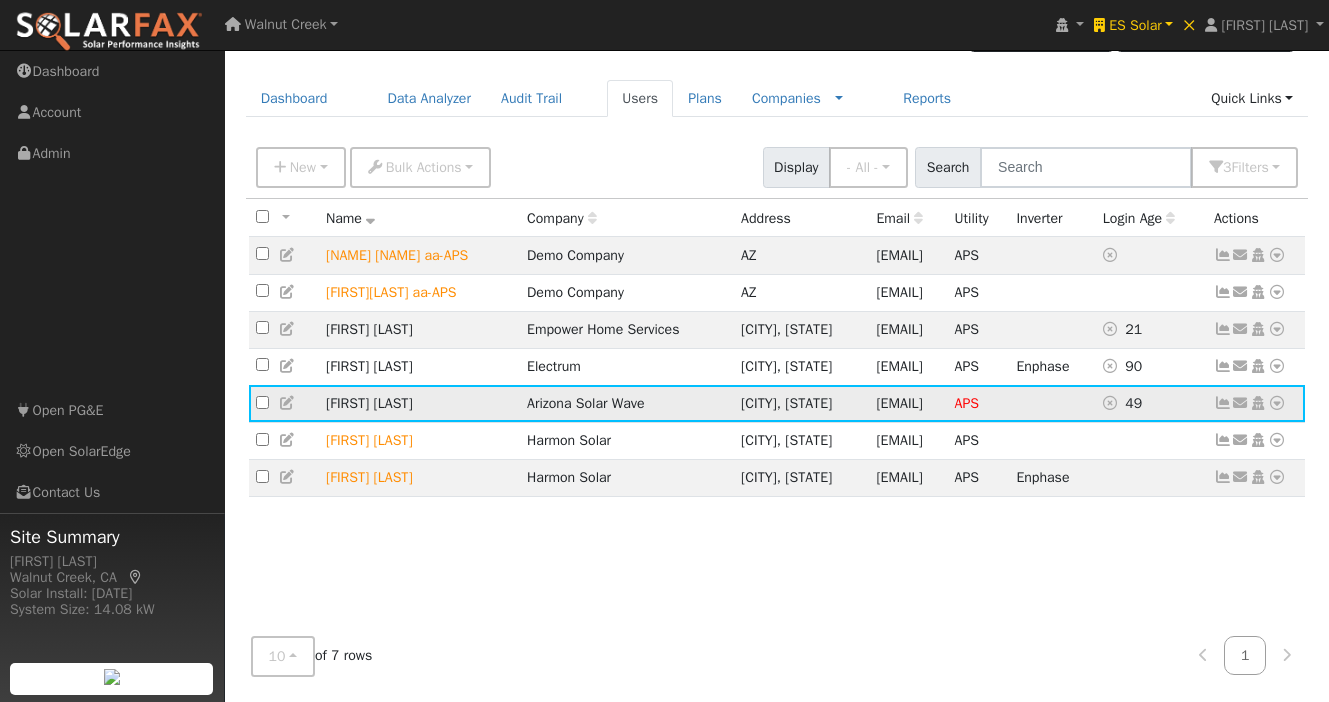 scroll, scrollTop: 55, scrollLeft: 0, axis: vertical 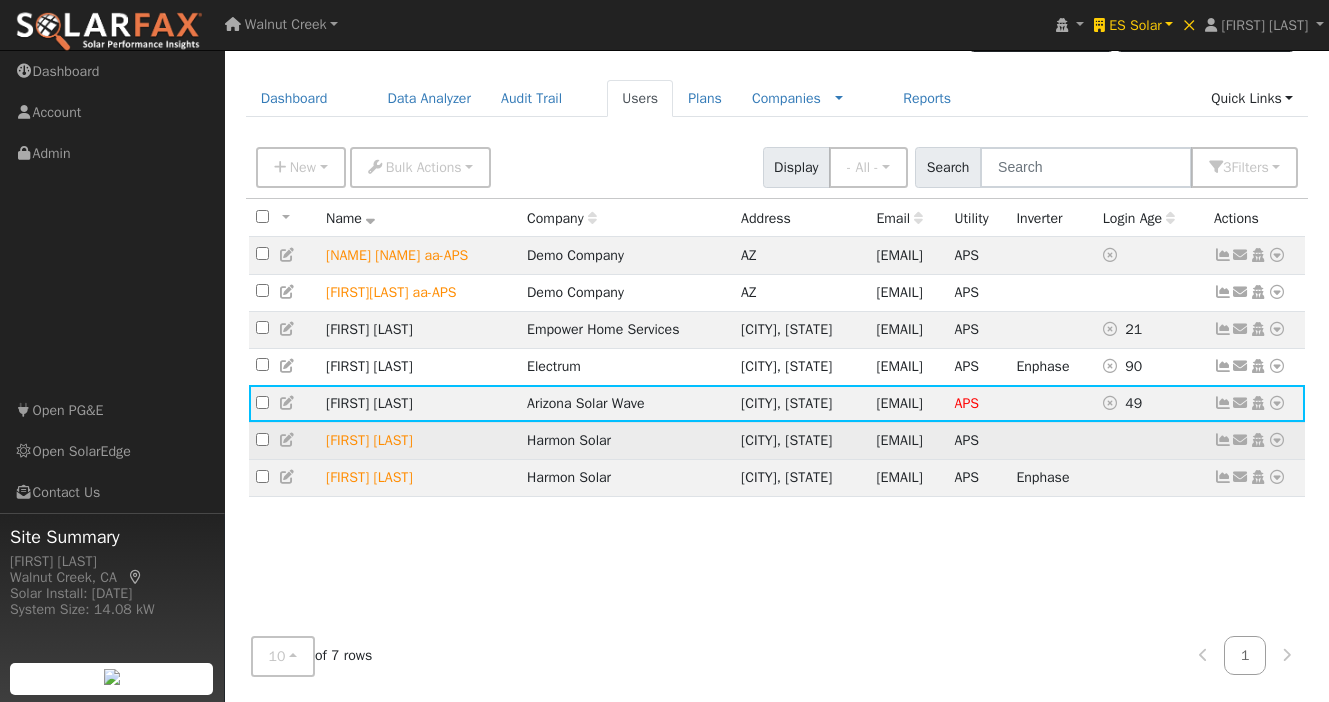 click at bounding box center [288, 440] 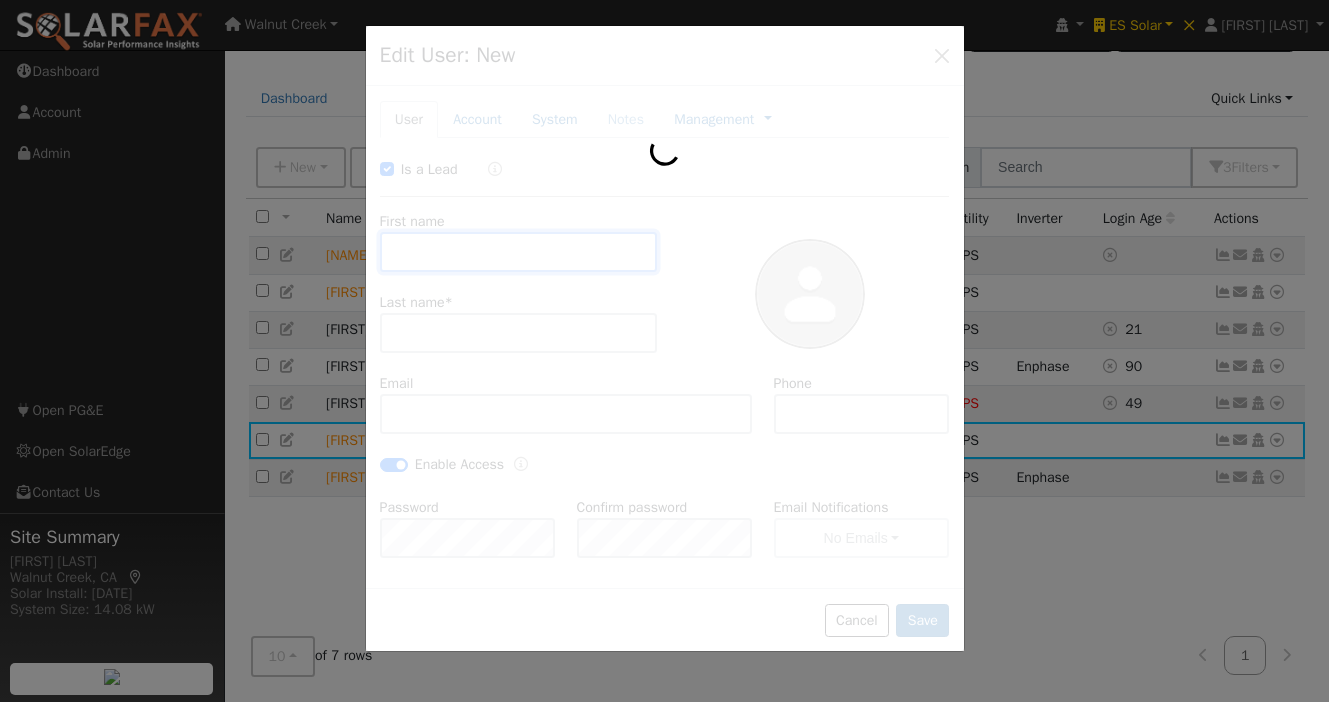 checkbox on "true" 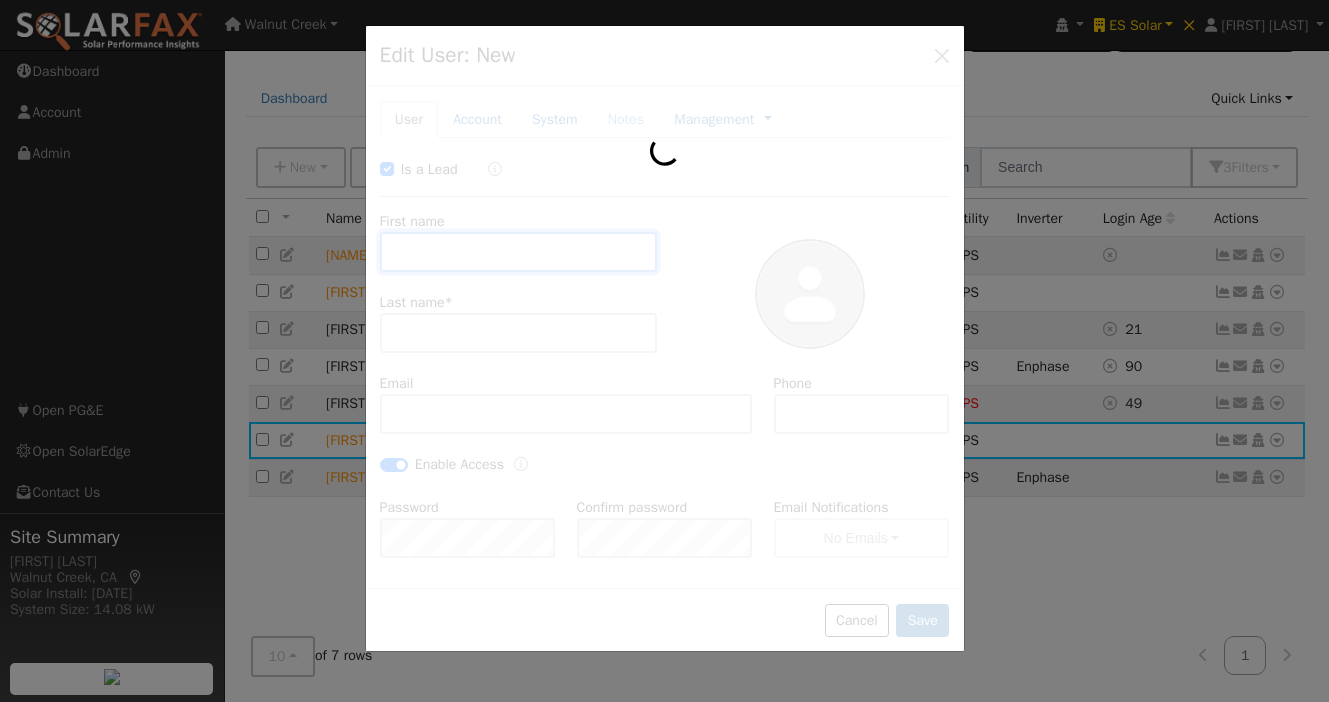 type on "Ralph" 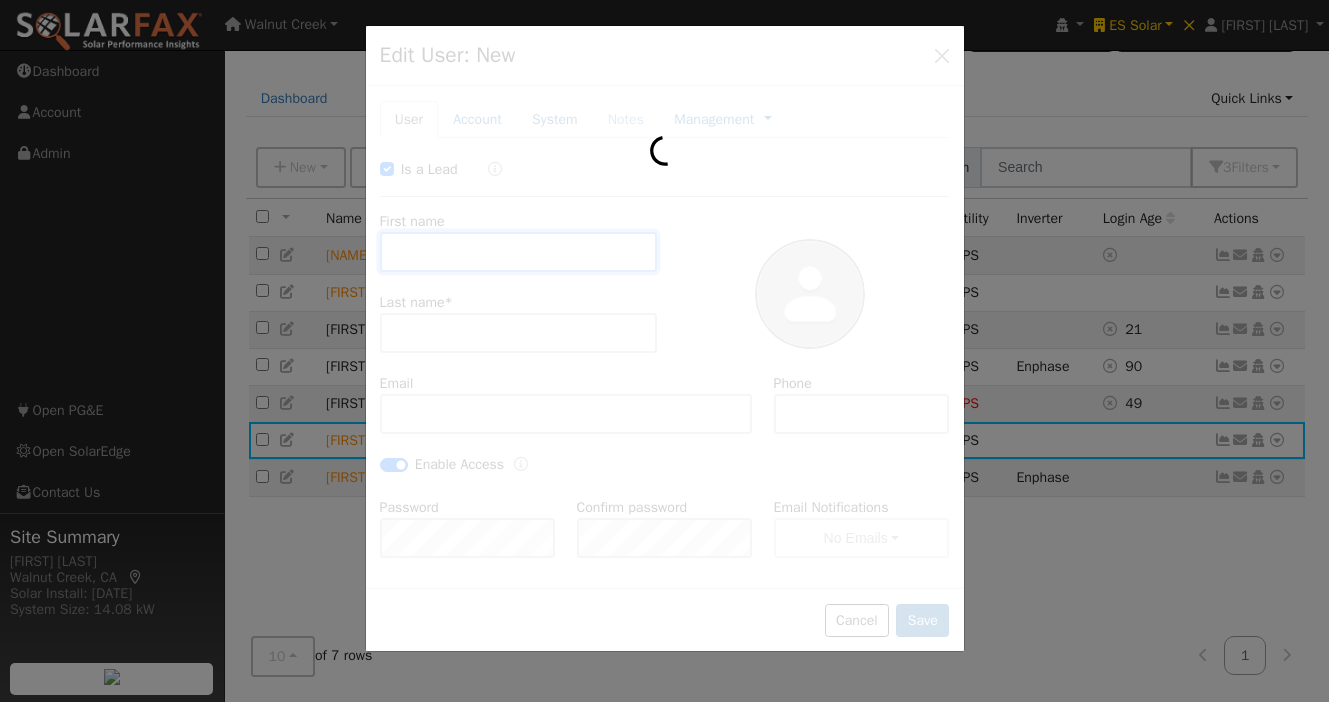 type on "Romano" 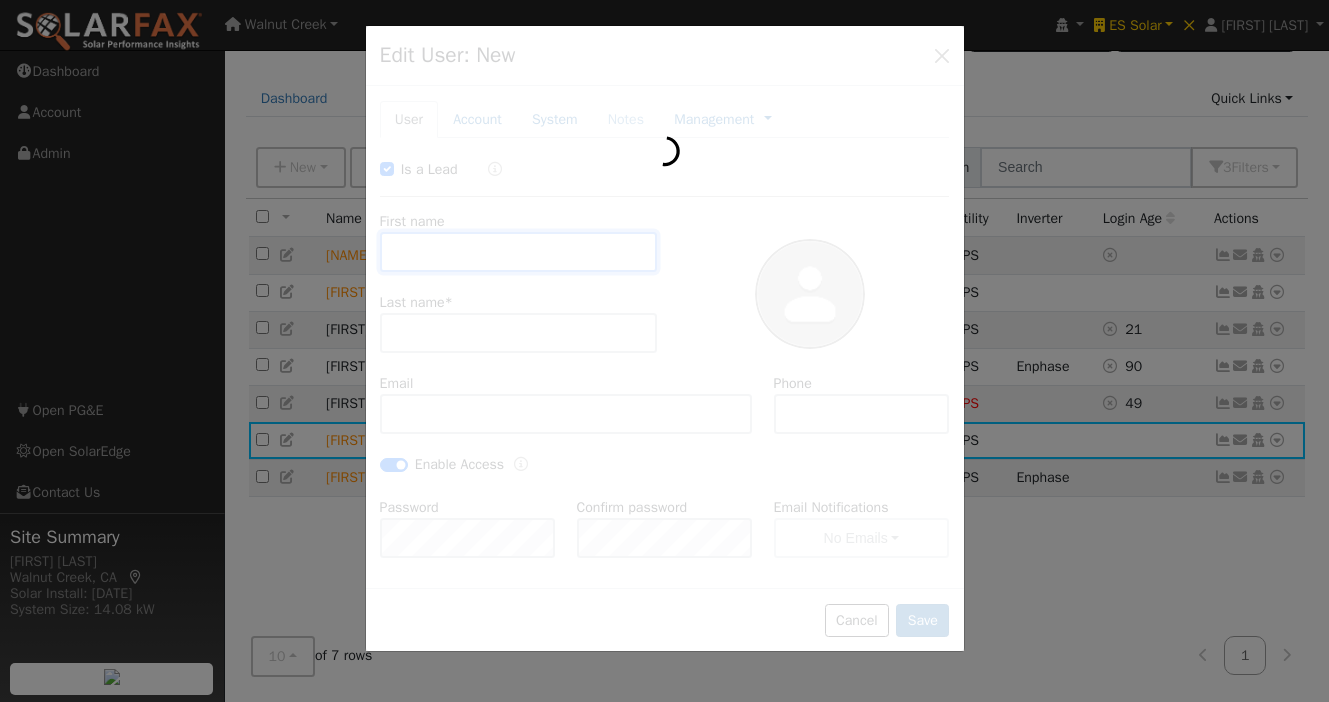 type on "benwollschlager@yahoo.com" 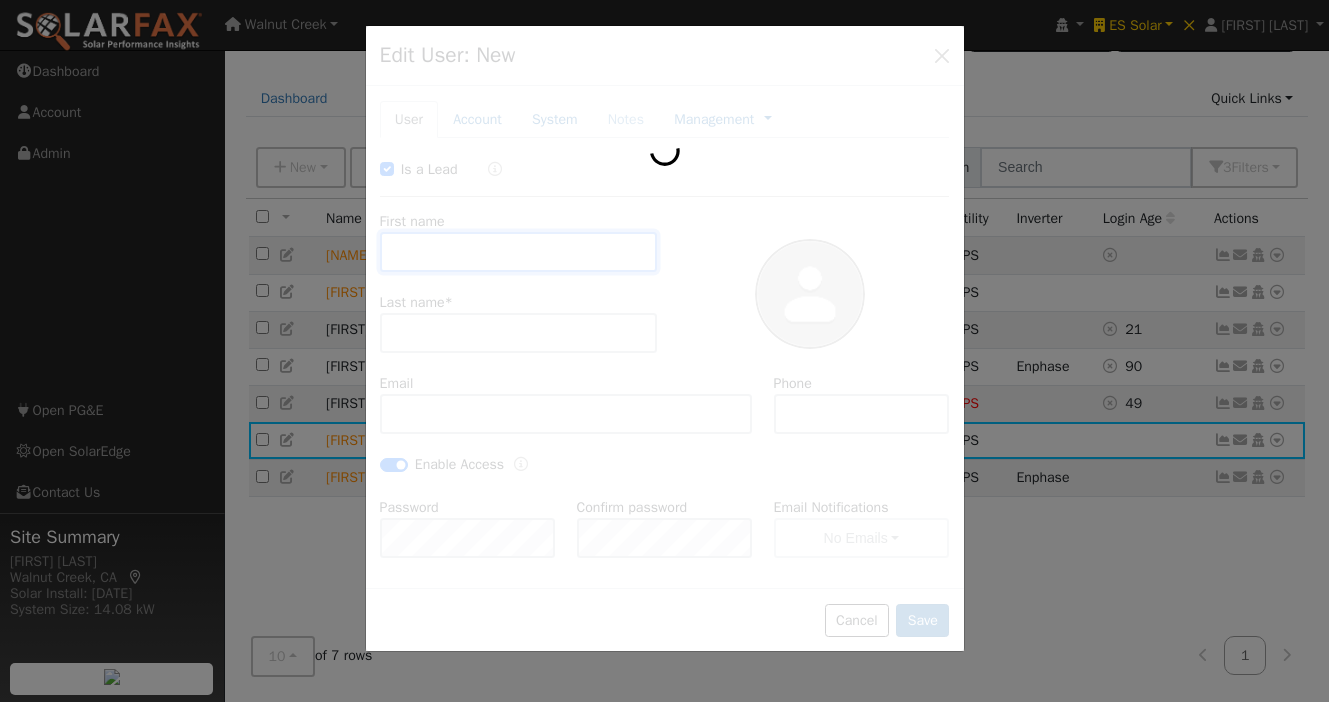 type on "6236876512" 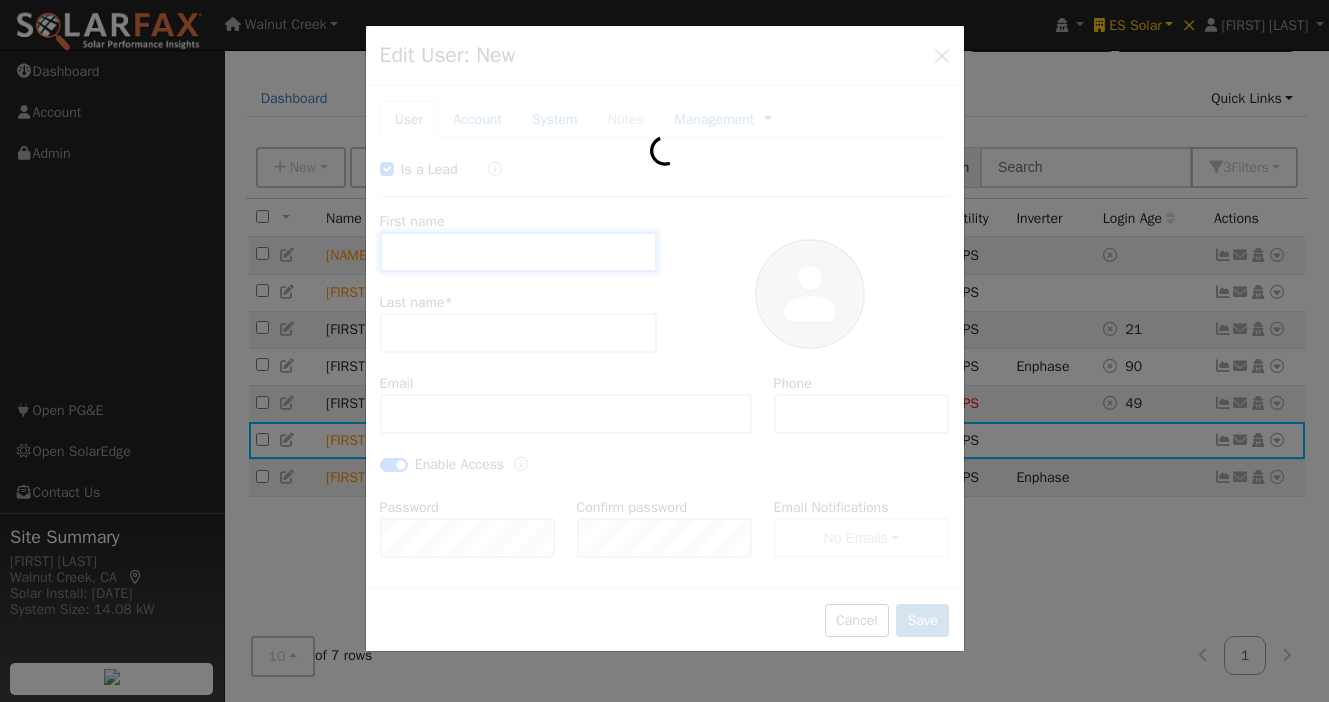 checkbox on "true" 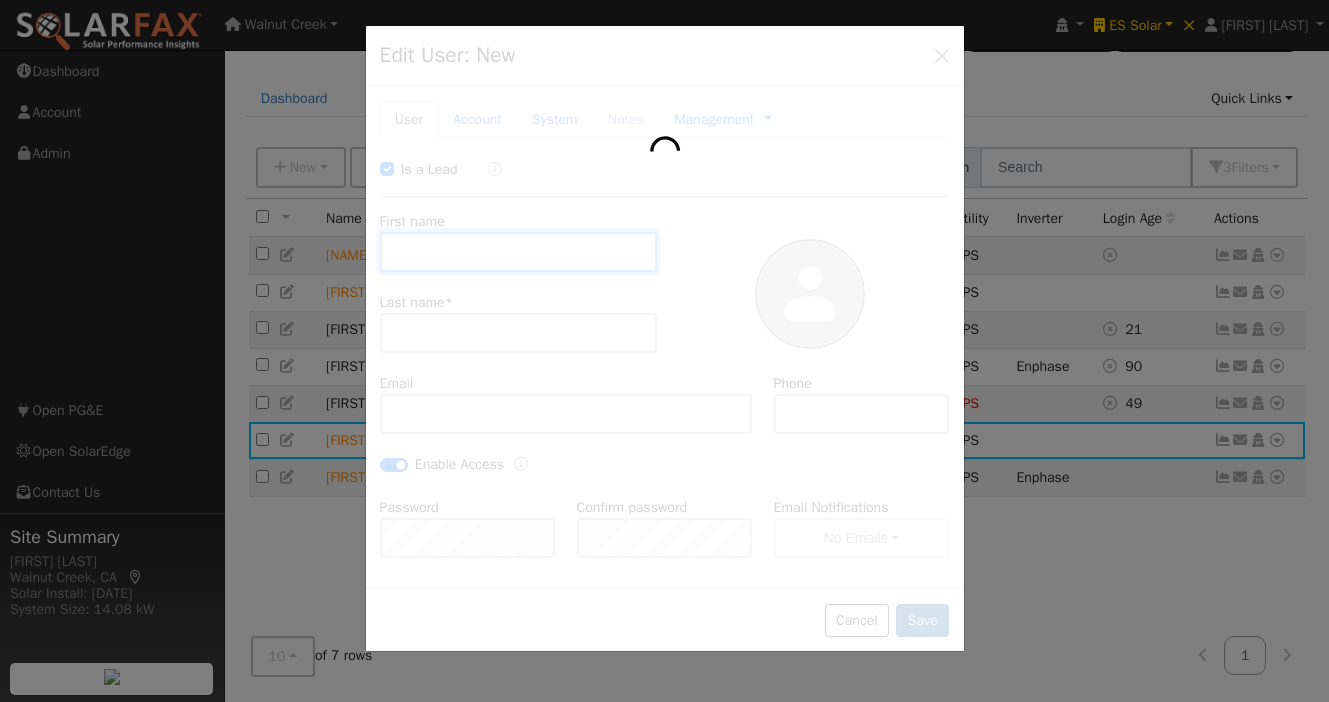 type on "Default Account" 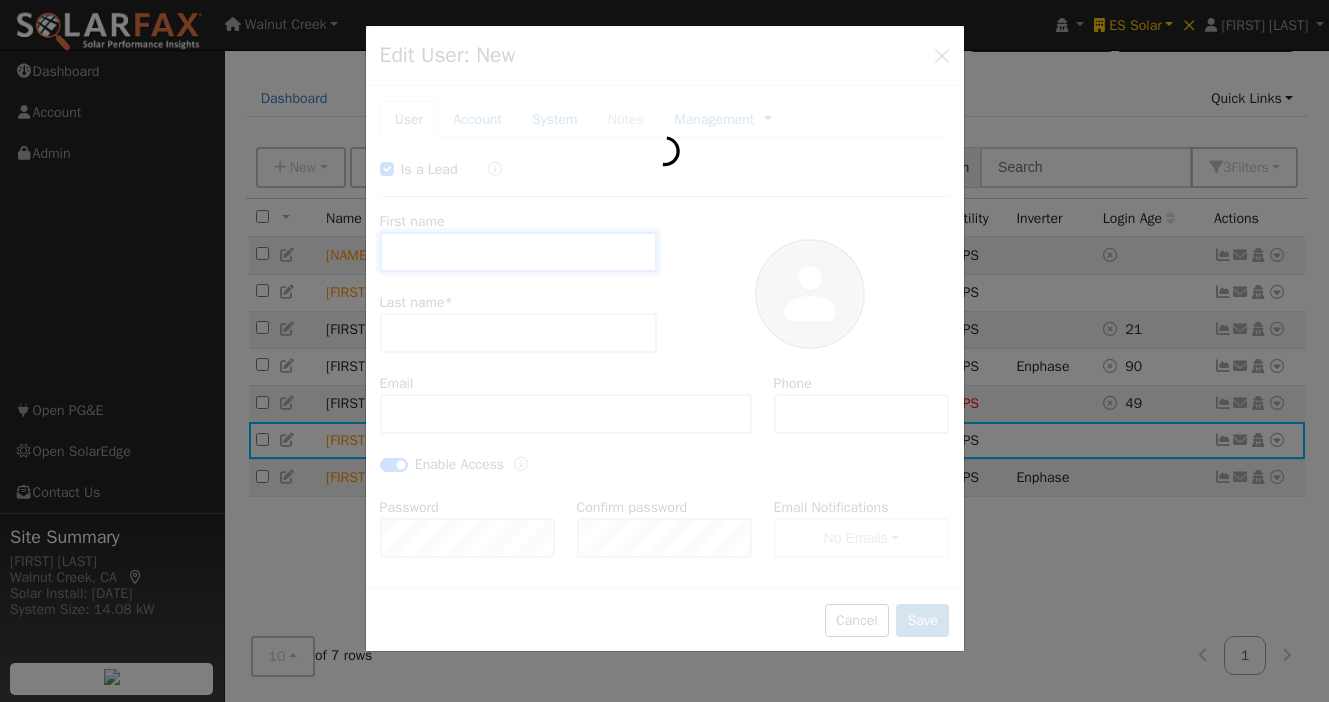 type on "8489 West Charleston Avenue" 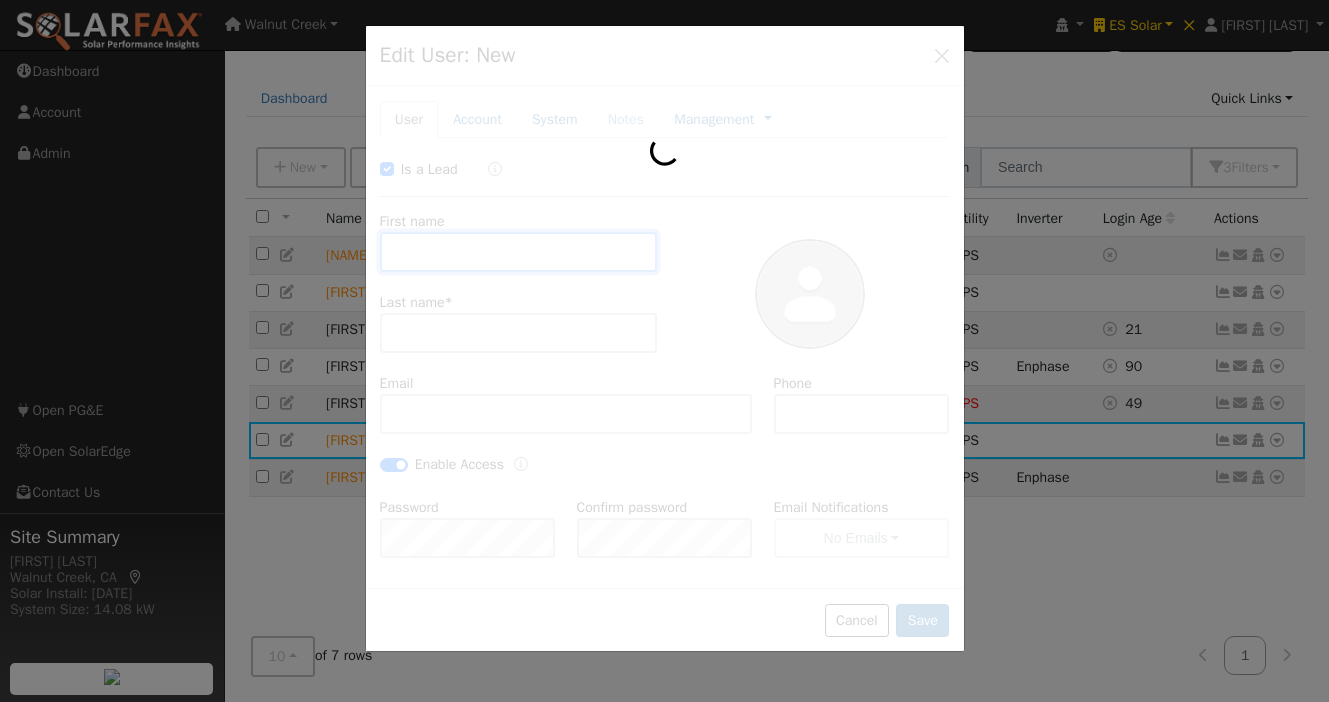 type on "Peoria" 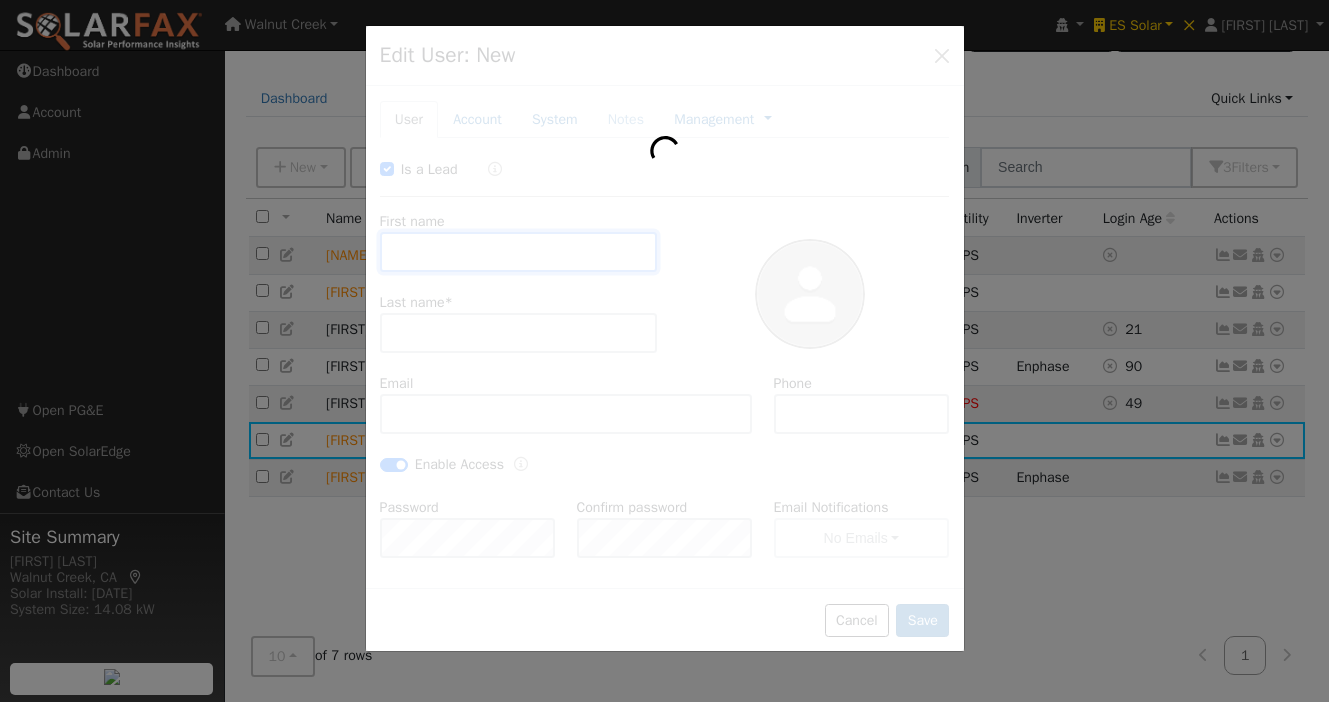type on "AZ" 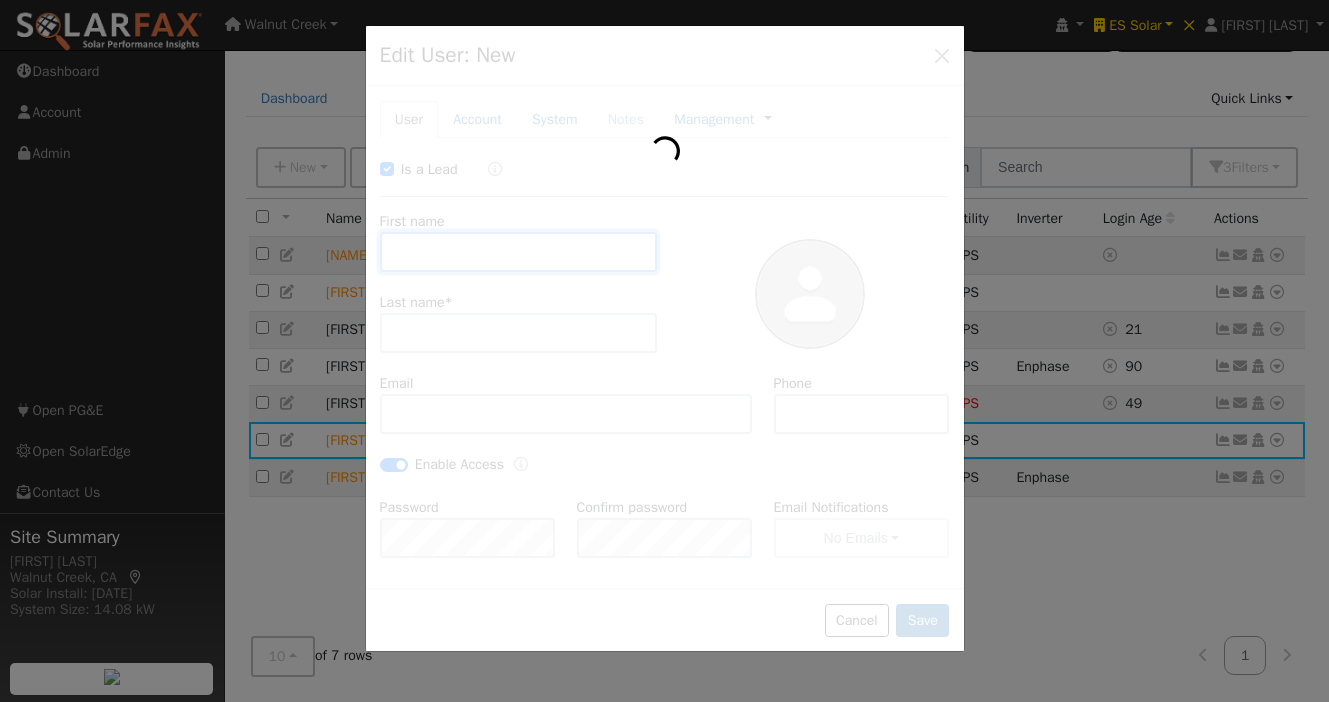 type on "85382" 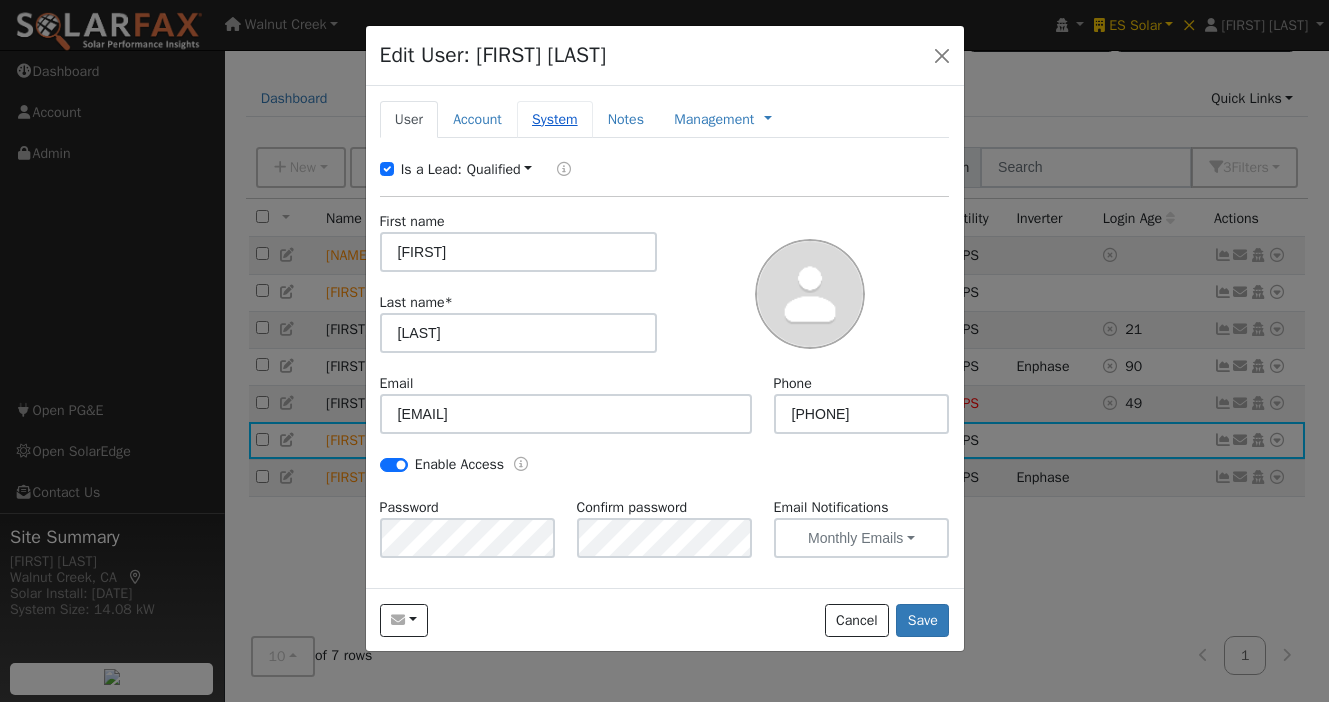 click on "System" at bounding box center (555, 119) 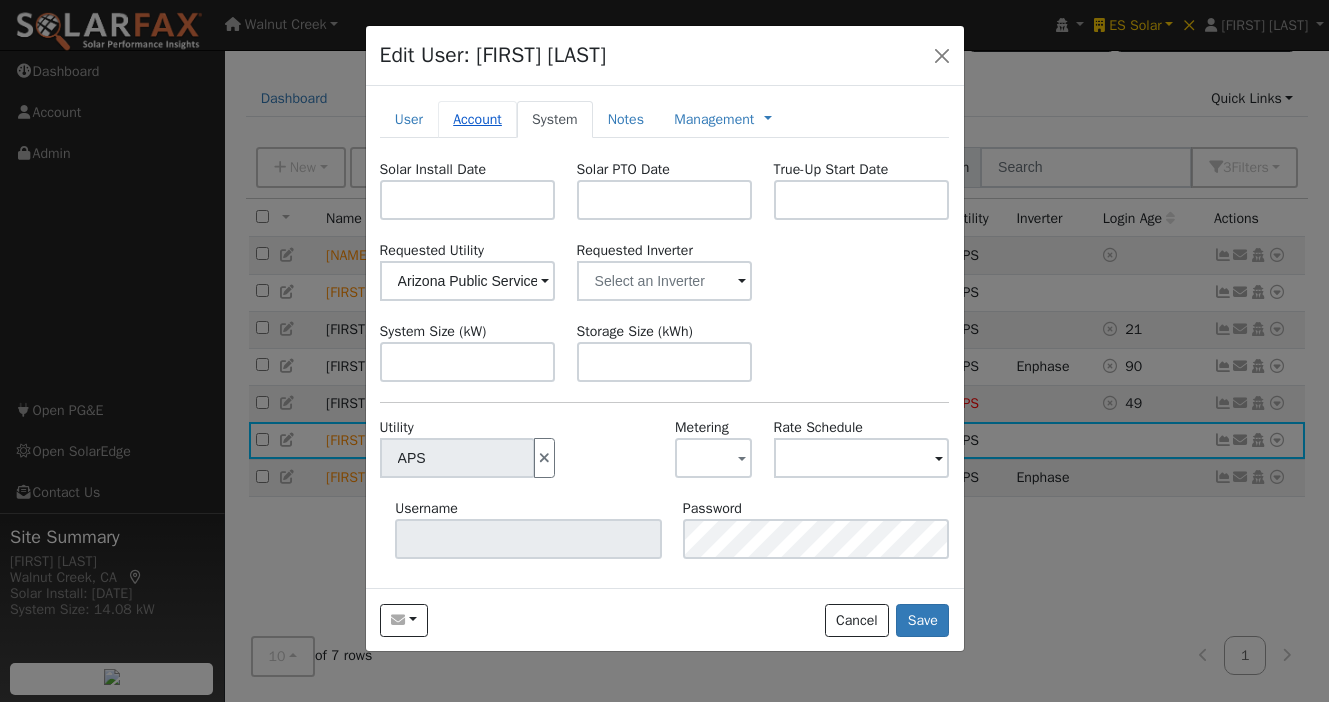 click on "Account" at bounding box center [477, 119] 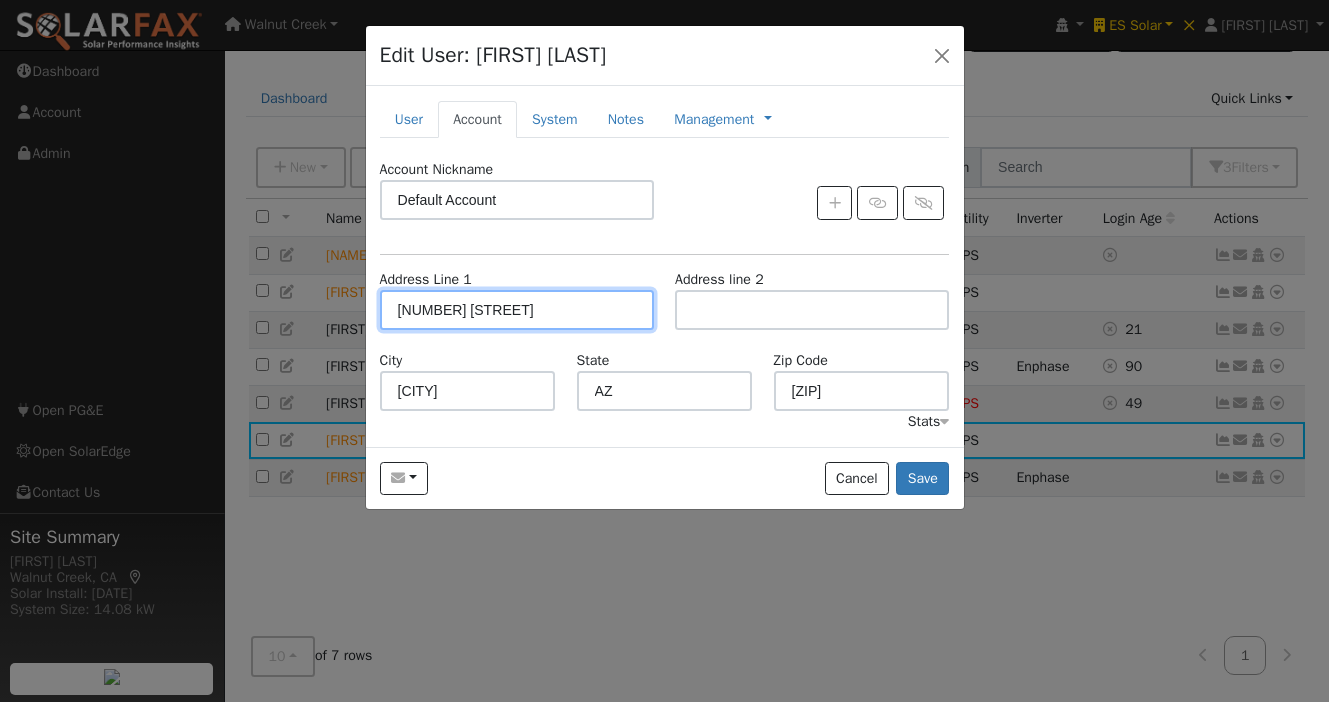 click on "8489 West Charleston Avenue" at bounding box center (517, 310) 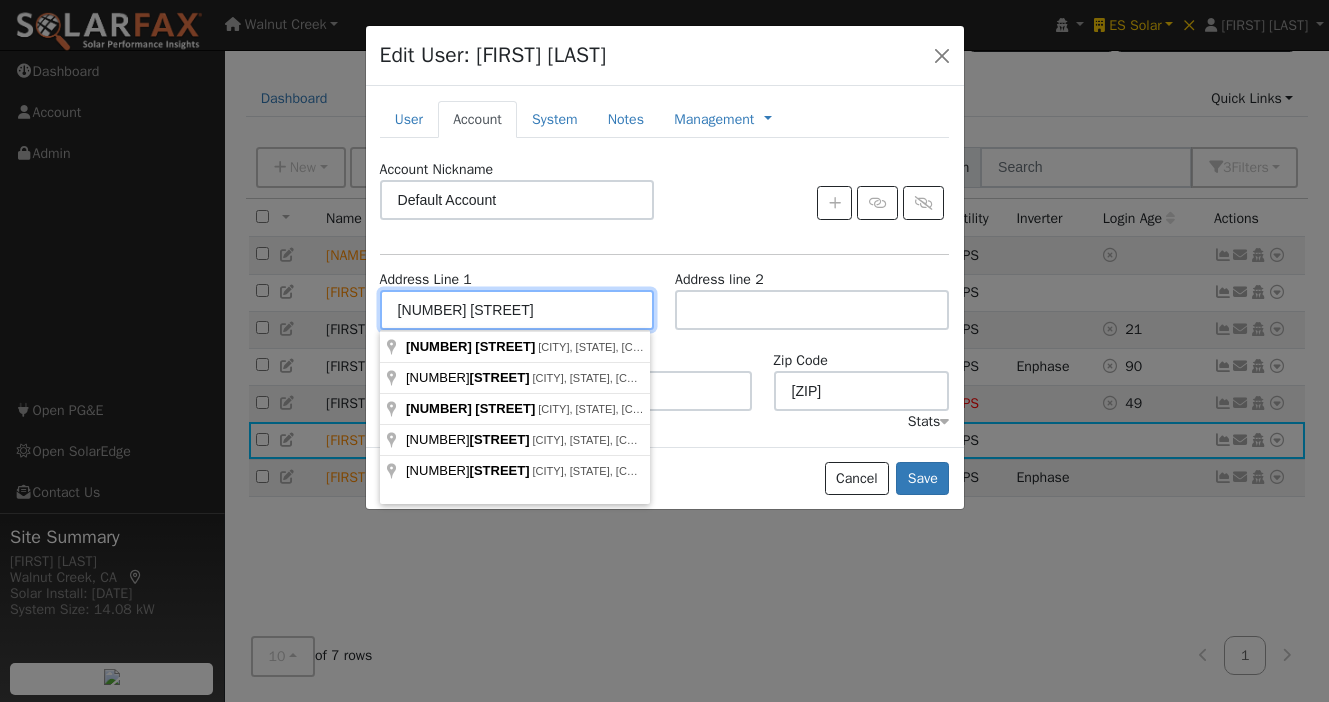 click on "8489 West Charleston Avenue" at bounding box center (517, 310) 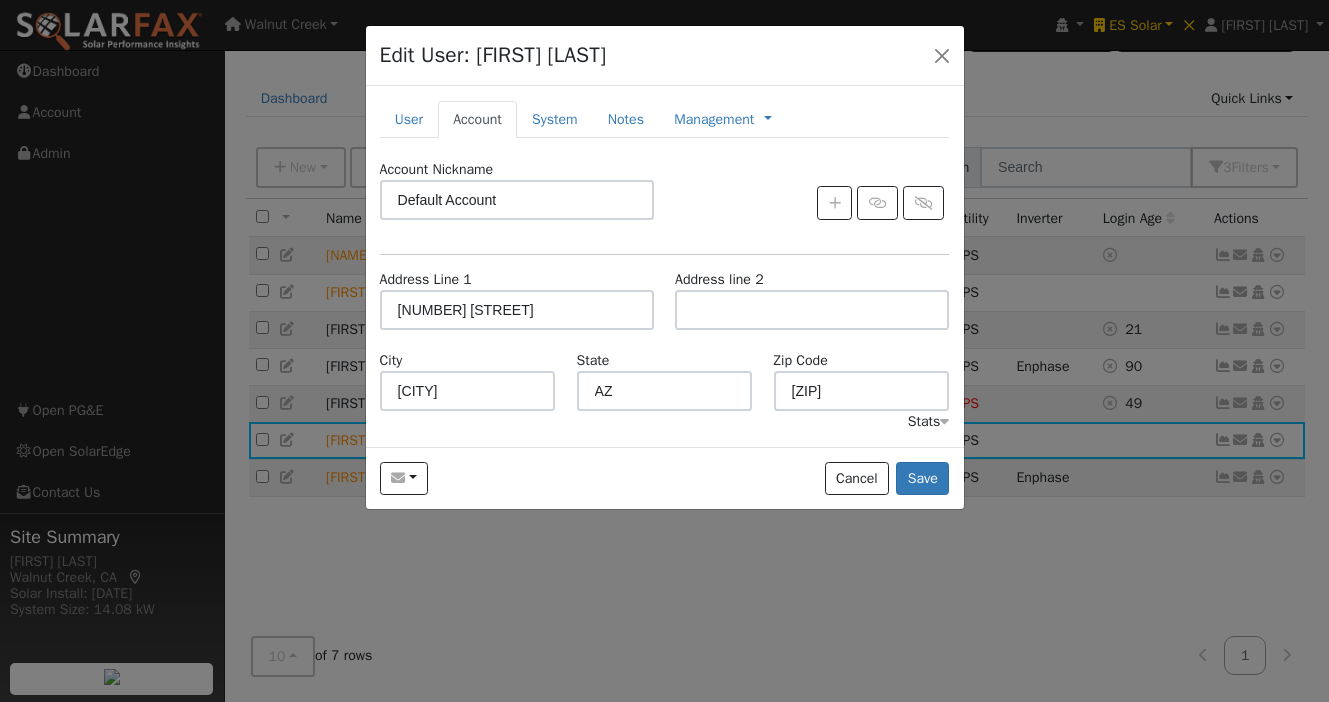 click on "Account Nickname Default Account Address Line 1 8489 West Charleston Avenue Address line 2 City Peoria State AZ Zip Code 85382 Stats" at bounding box center (665, 296) 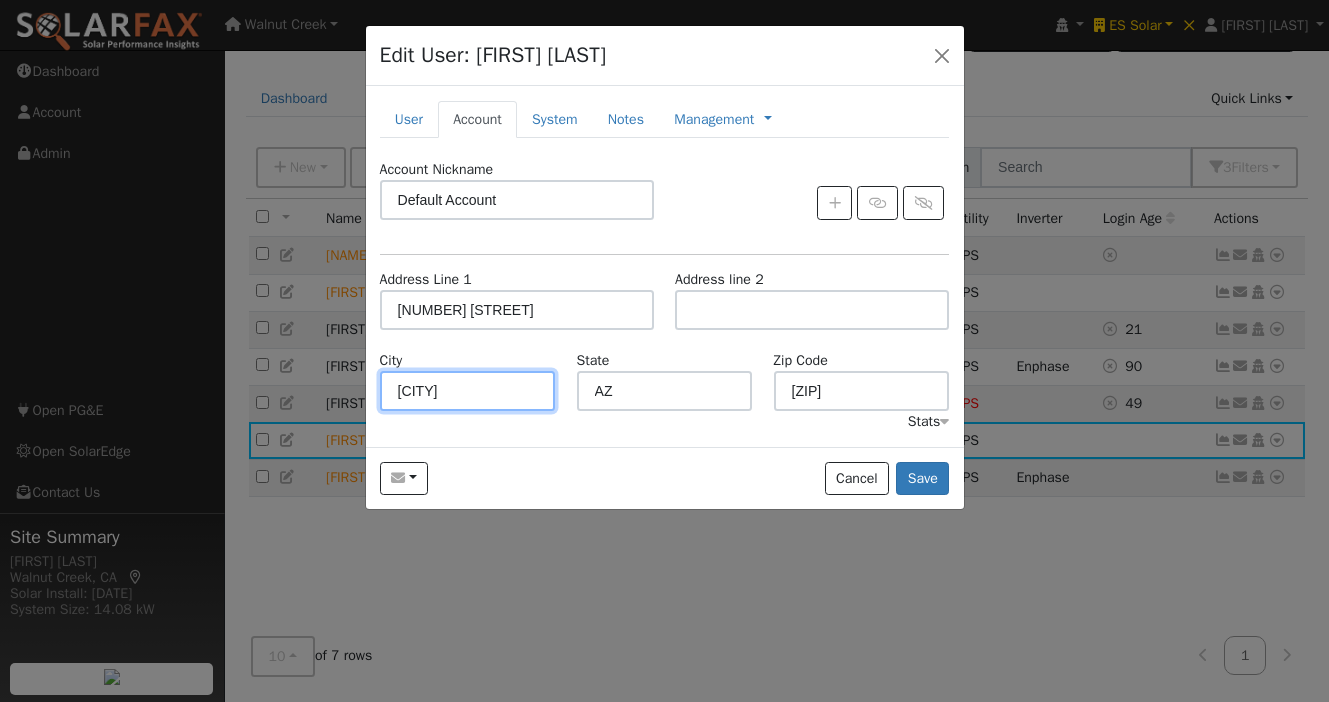 click on "Peoria" at bounding box center [468, 391] 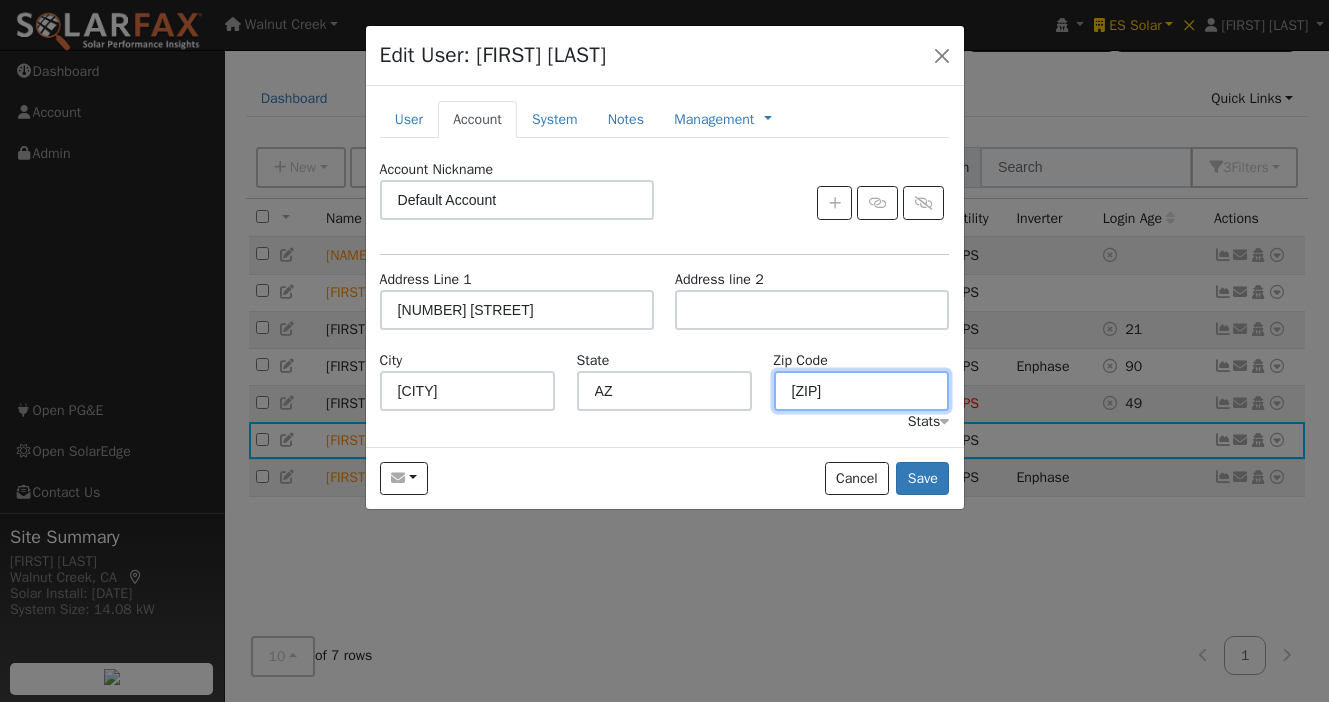 click on "85382" at bounding box center [862, 391] 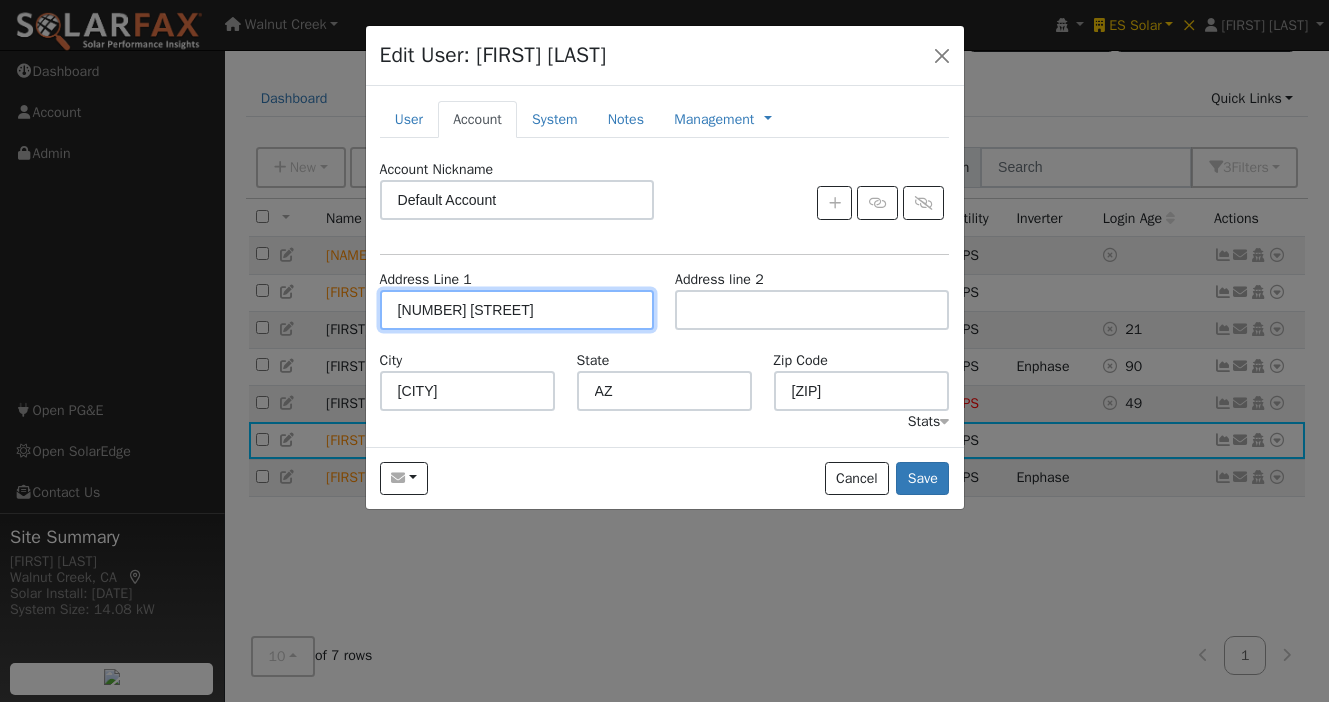 click on "8489 West Charleston Avenue" at bounding box center (517, 310) 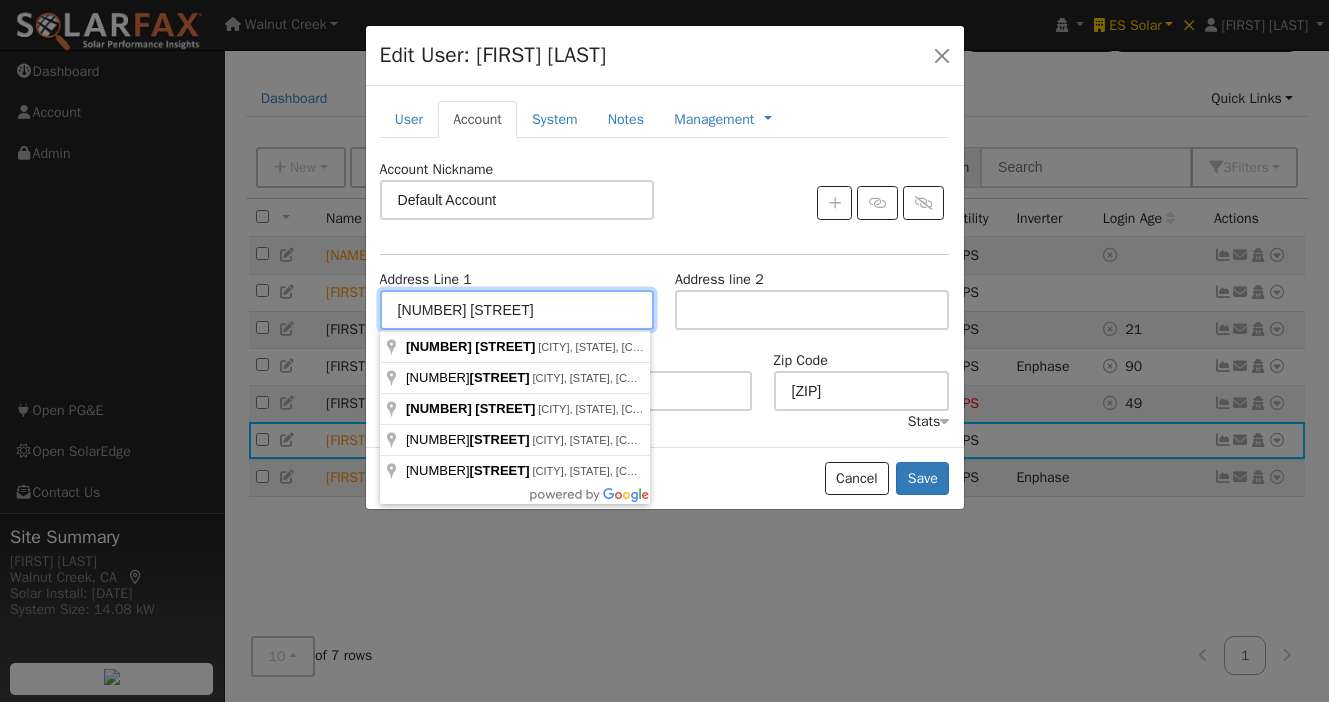 click on "8489 West Charleston Avenue" at bounding box center (517, 310) 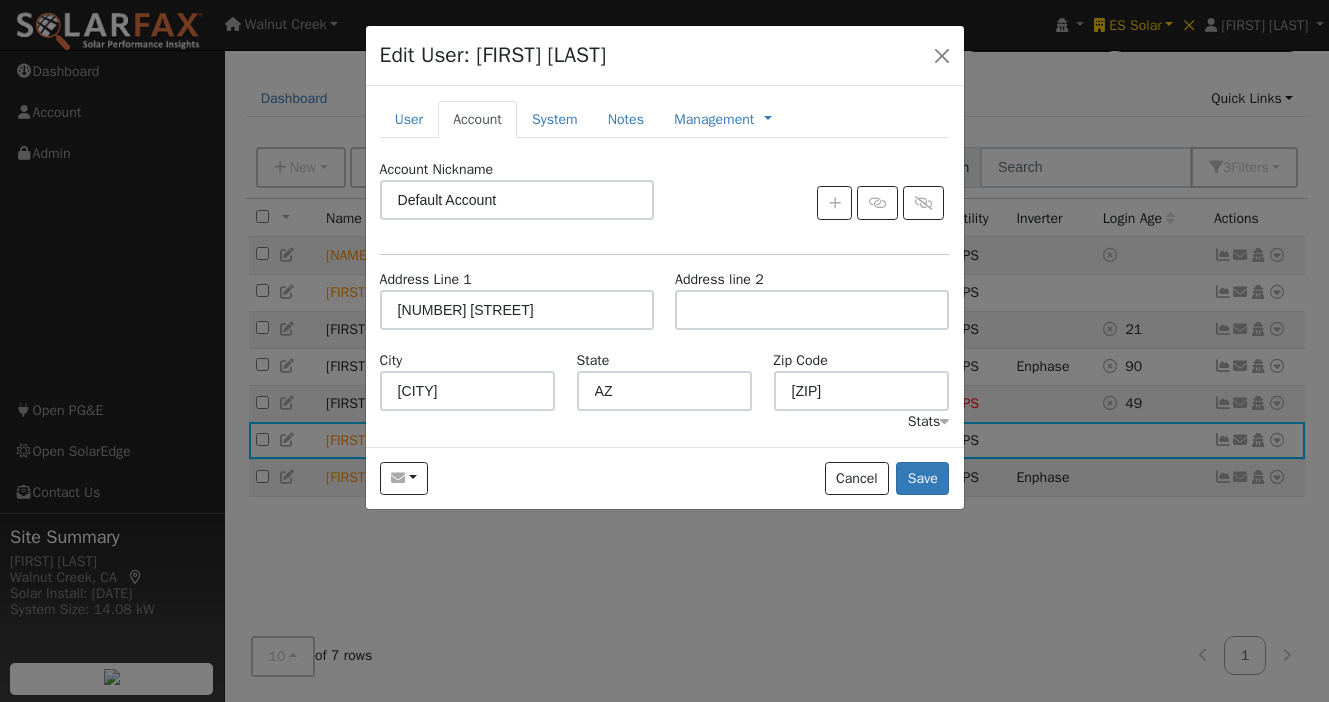 click on "Edit User: Ralph Romano" at bounding box center (493, 56) 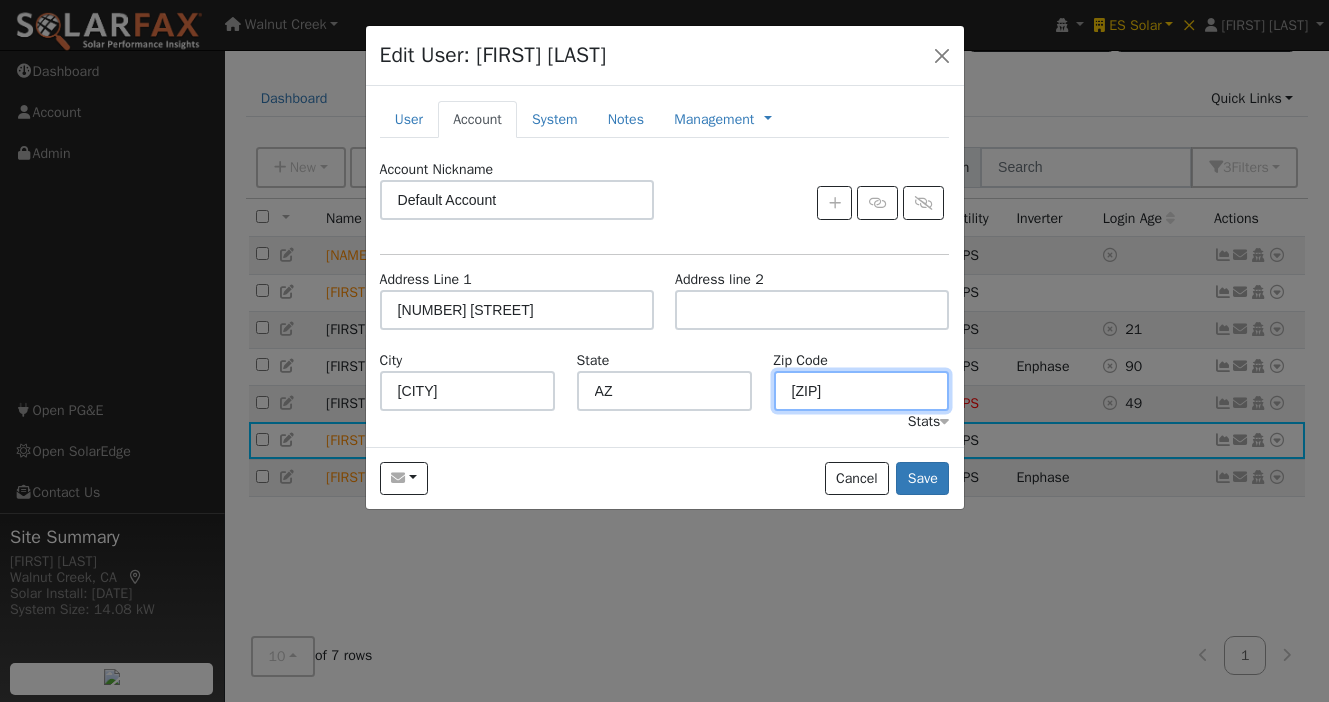click on "85382" at bounding box center [862, 391] 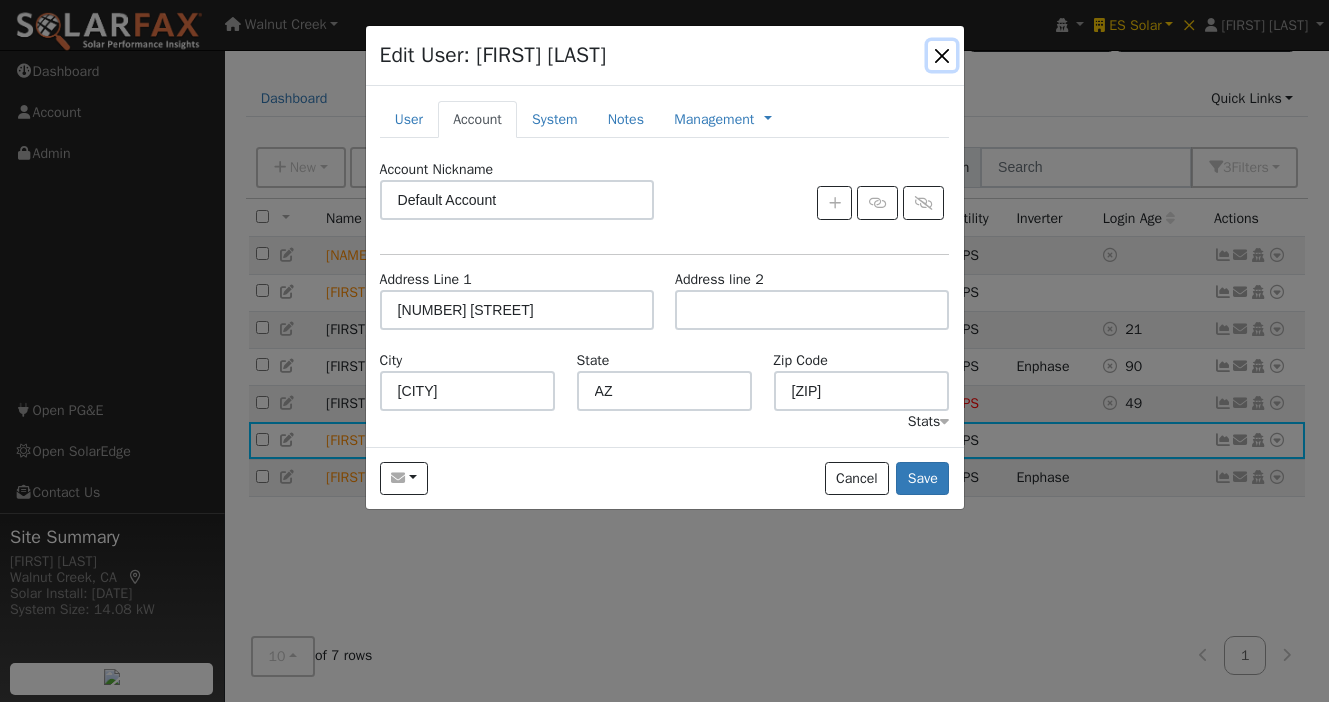 click at bounding box center [942, 55] 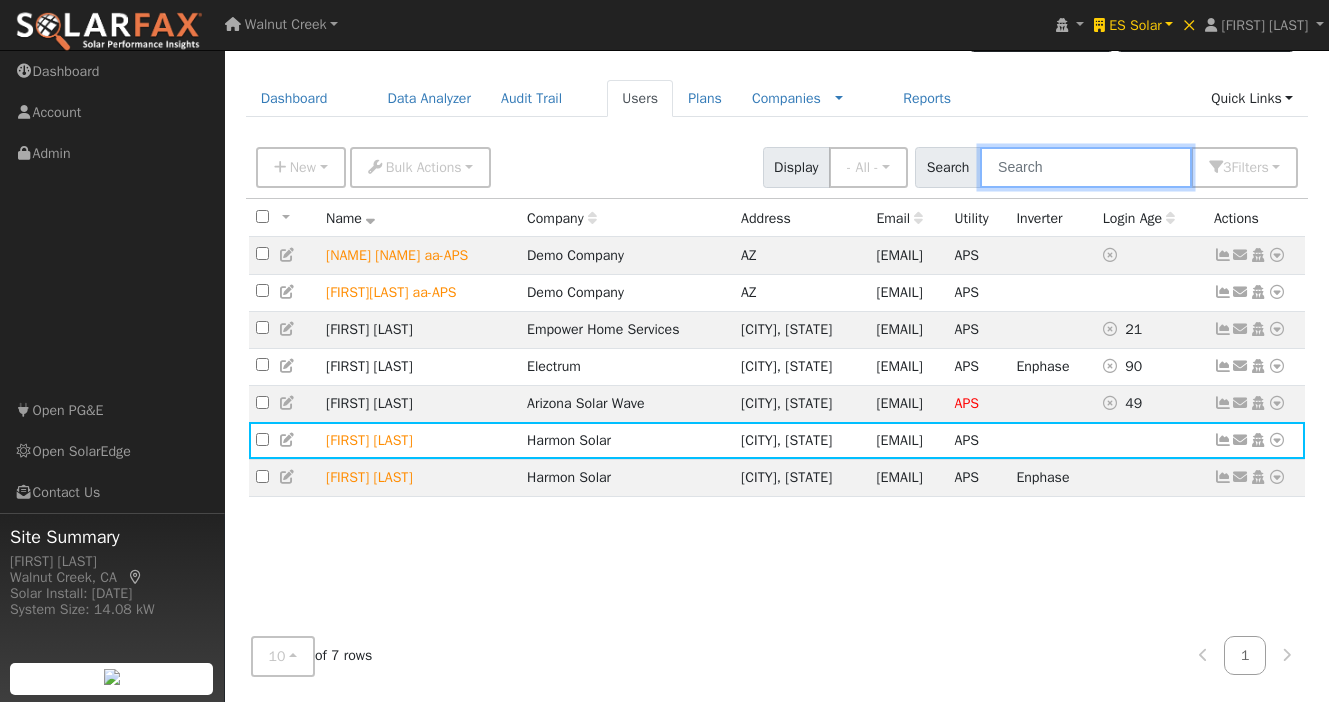 click at bounding box center (1086, 167) 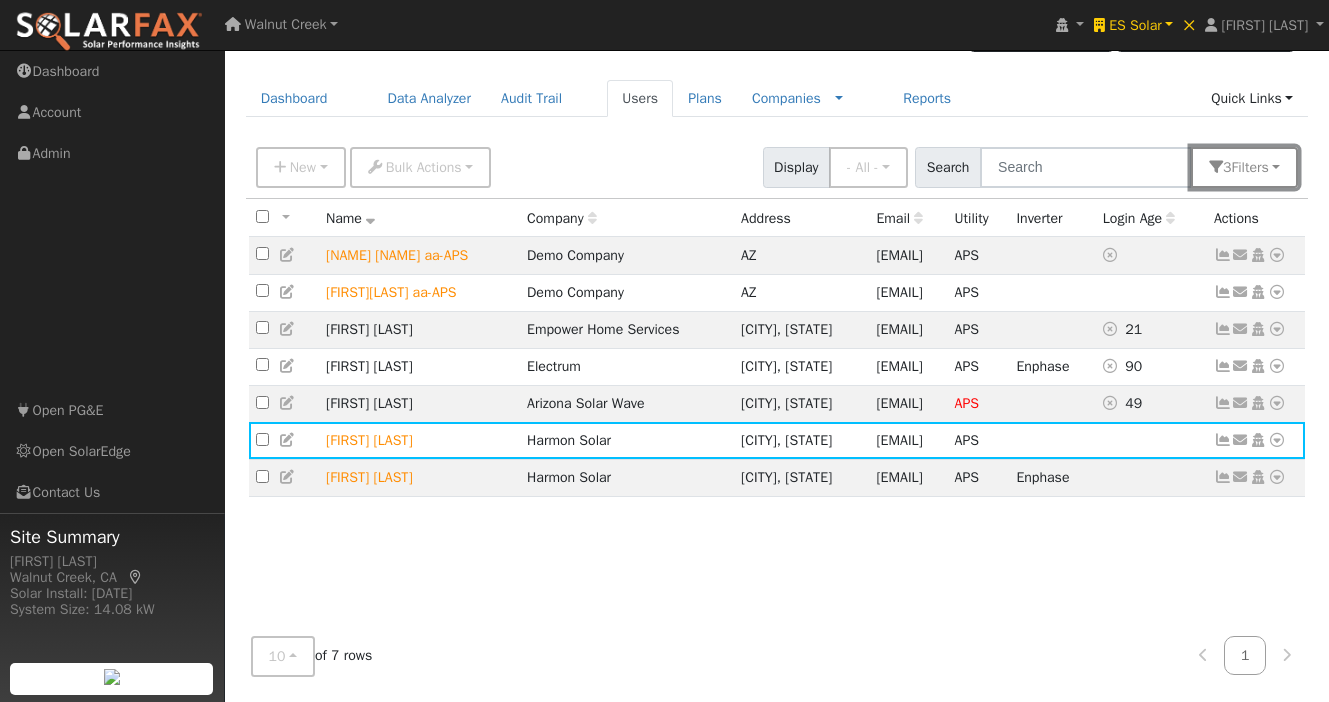 click on "Filter s" at bounding box center [1249, 167] 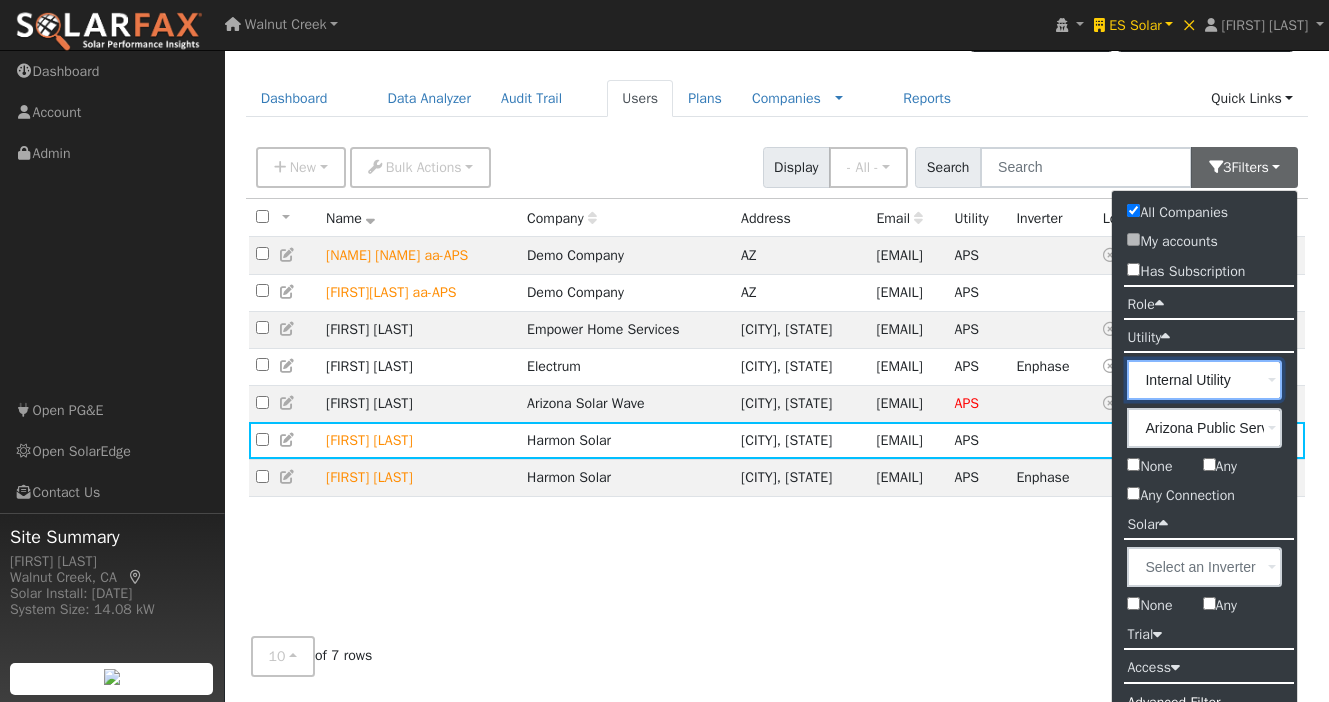 click on "Internal Utility" at bounding box center [1204, 380] 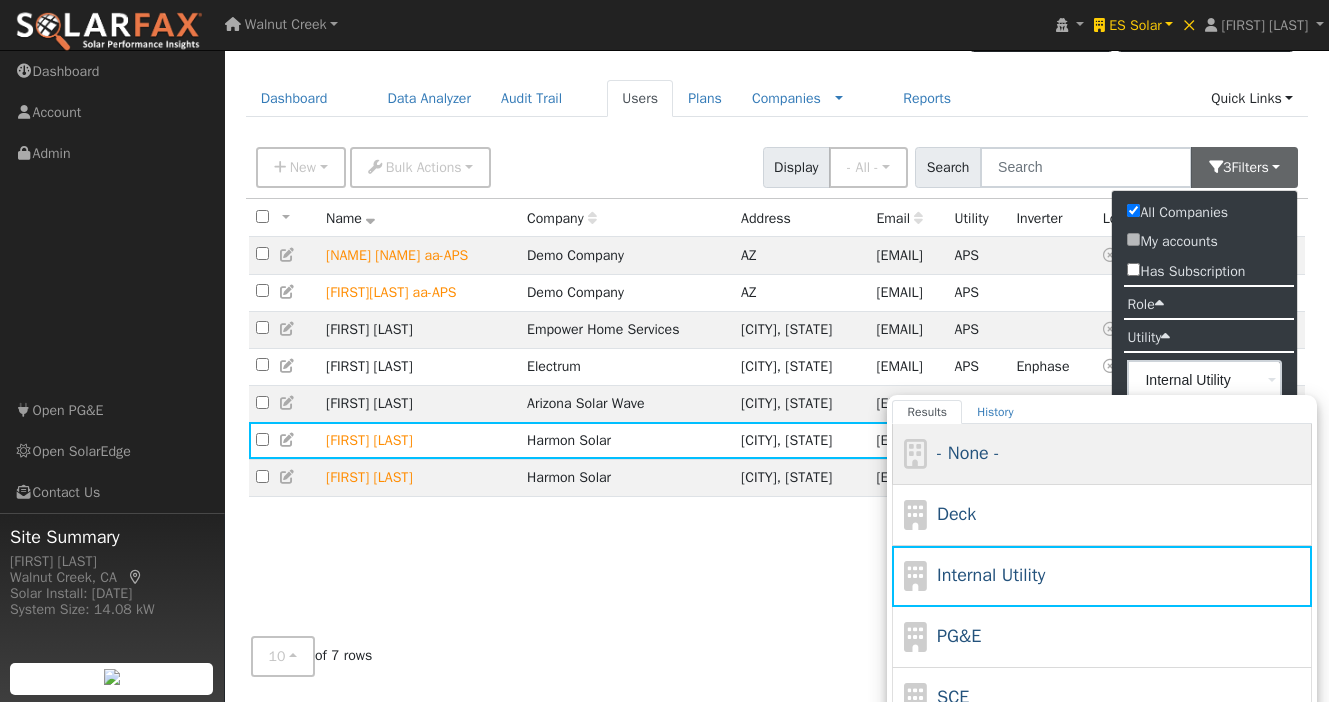 click on "- None -" at bounding box center [1122, 453] 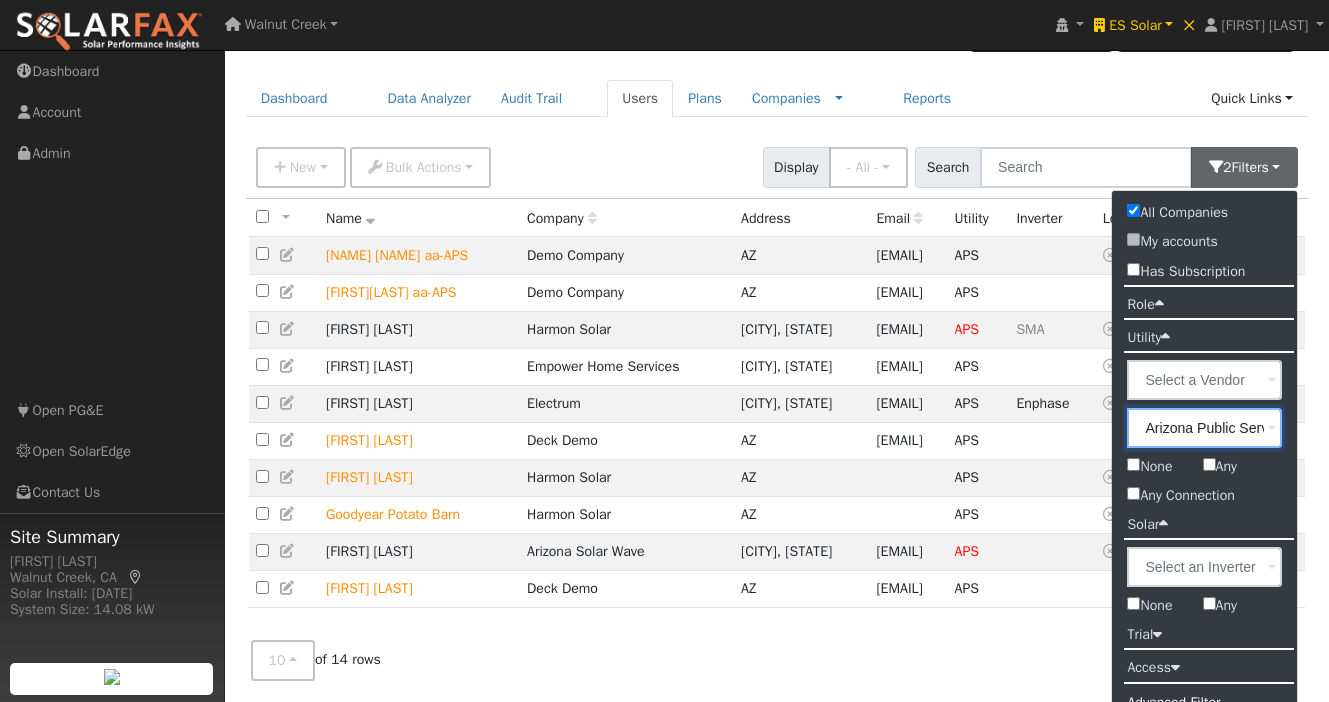 click on "Arizona Public Service" at bounding box center (1204, 428) 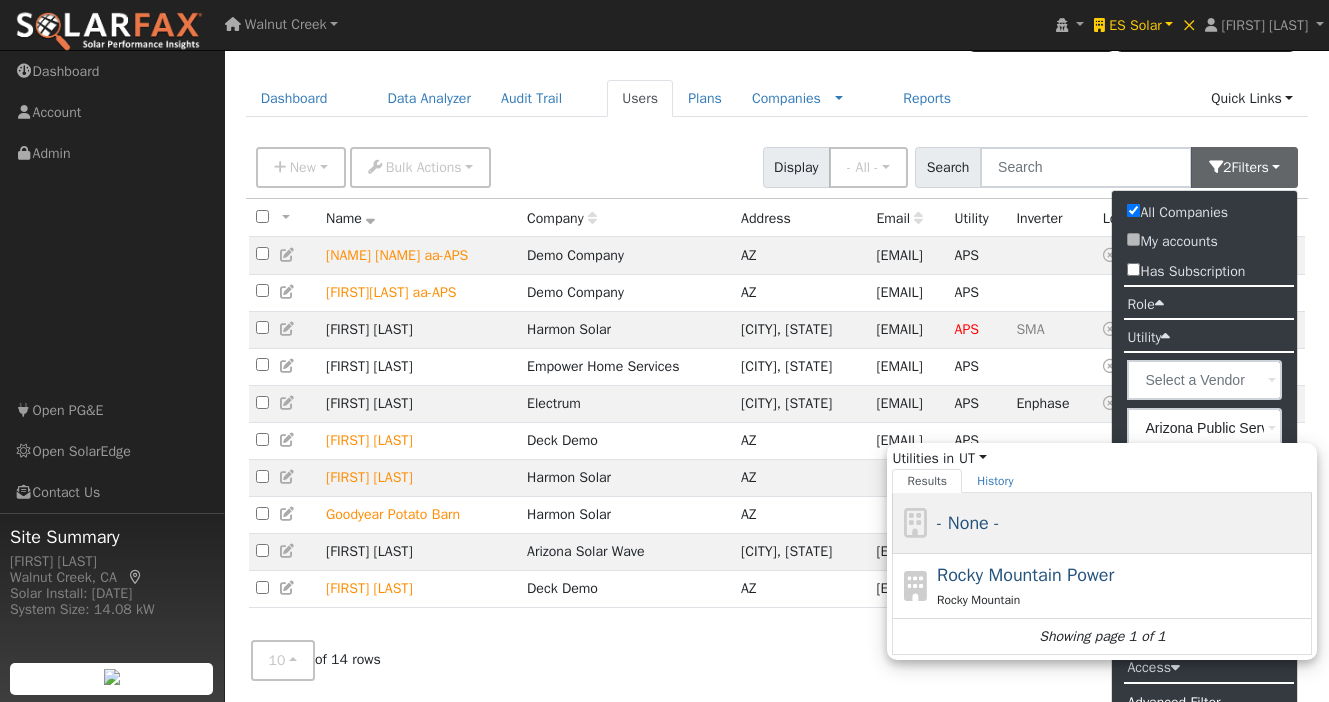 click on "- None -" at bounding box center [1122, 523] 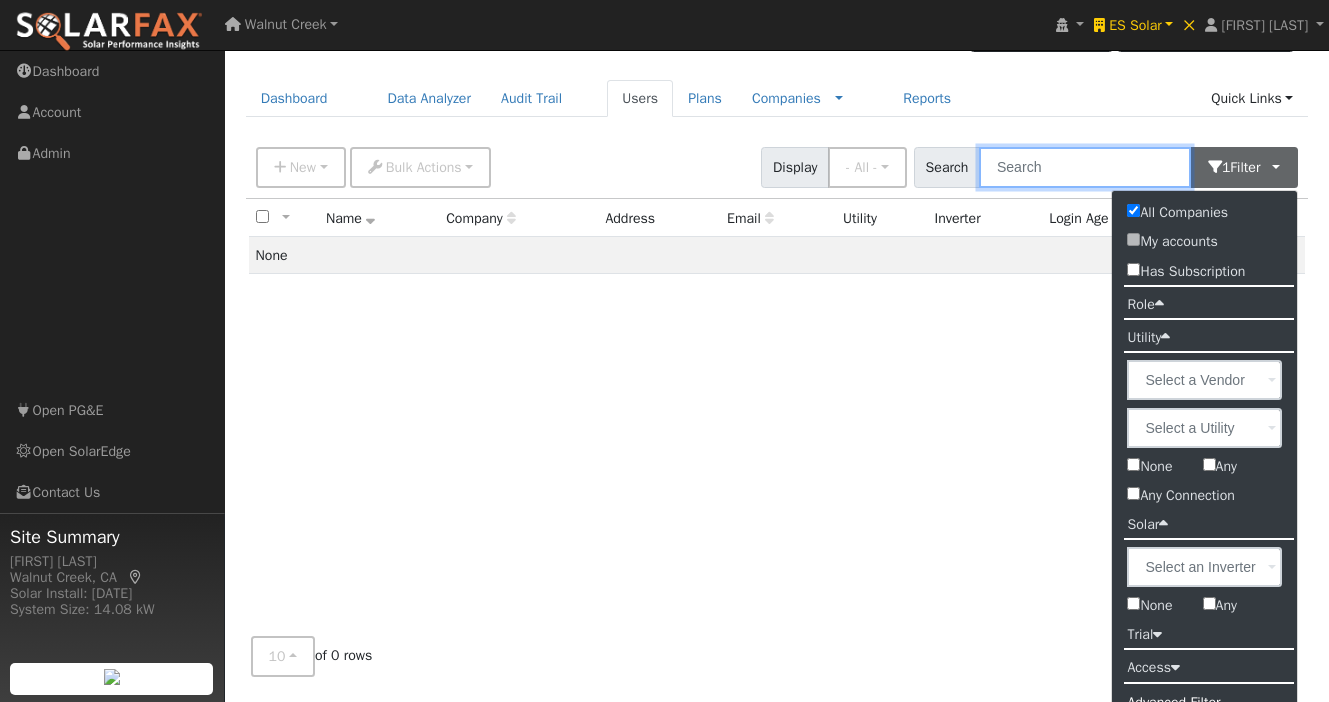 click at bounding box center (1085, 167) 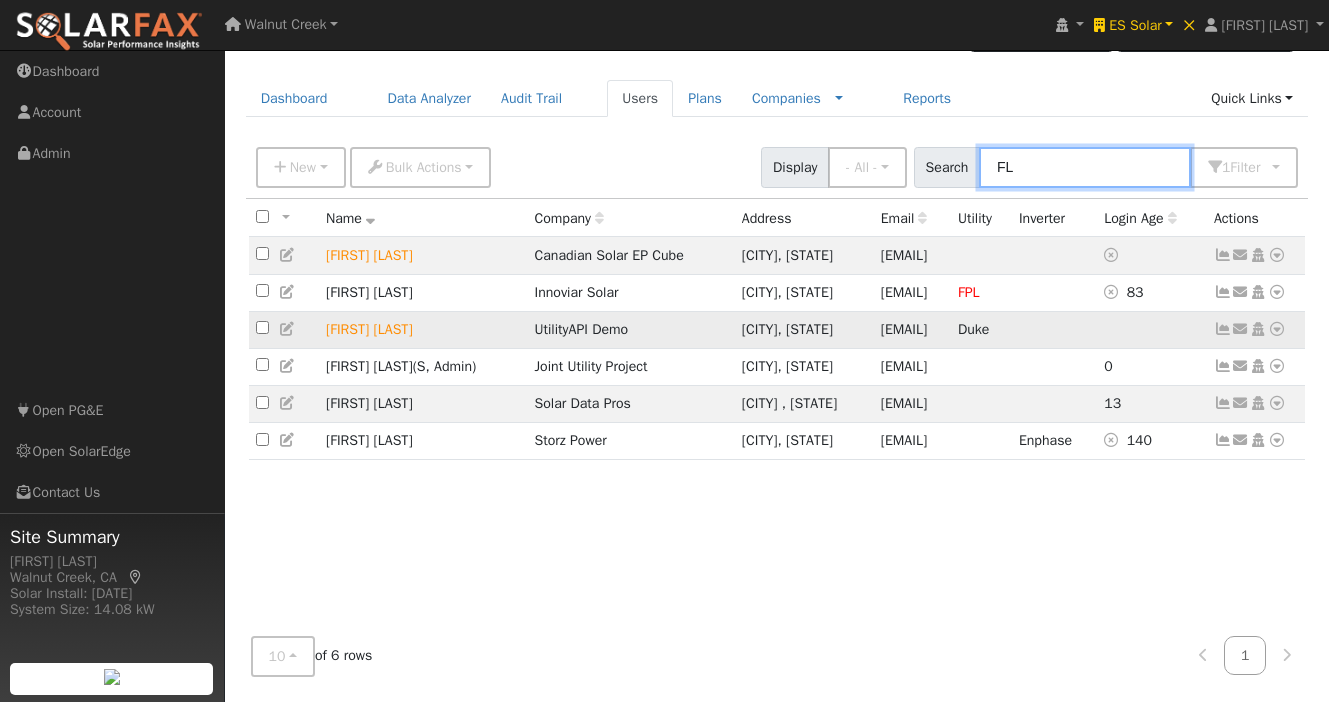 type on "FL" 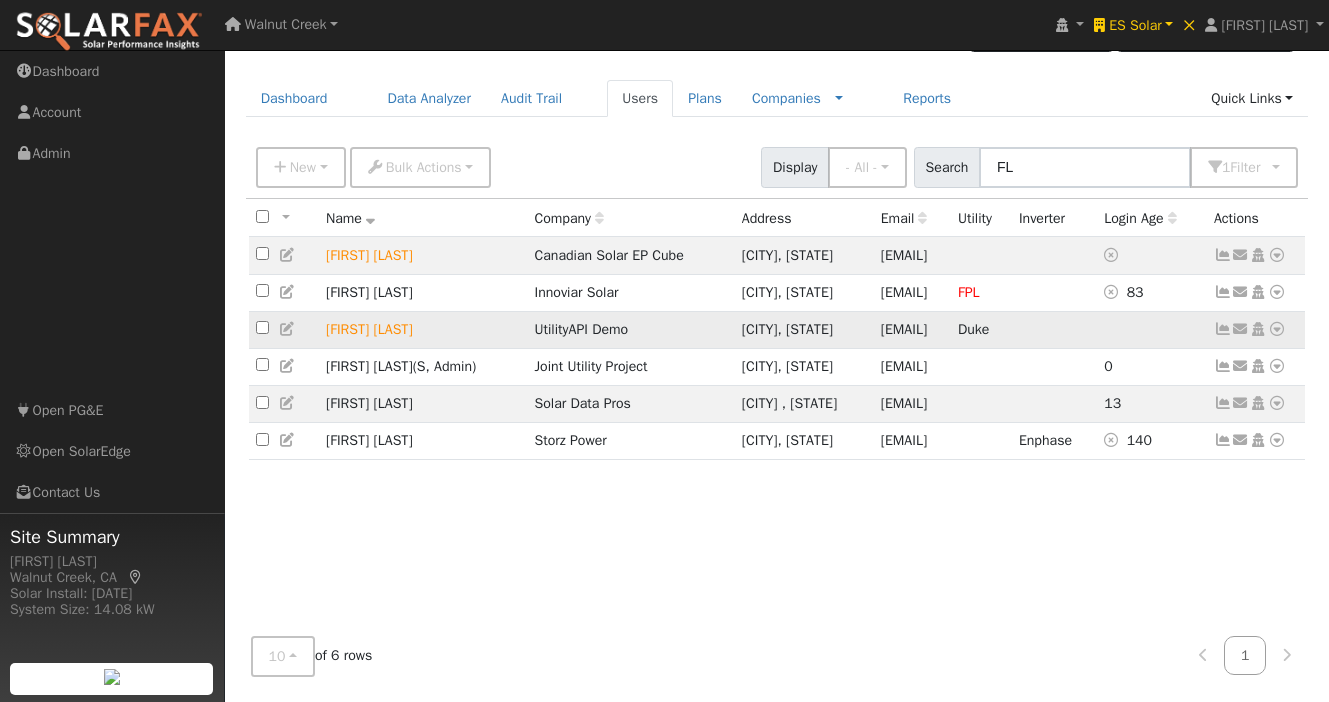 click at bounding box center [288, 329] 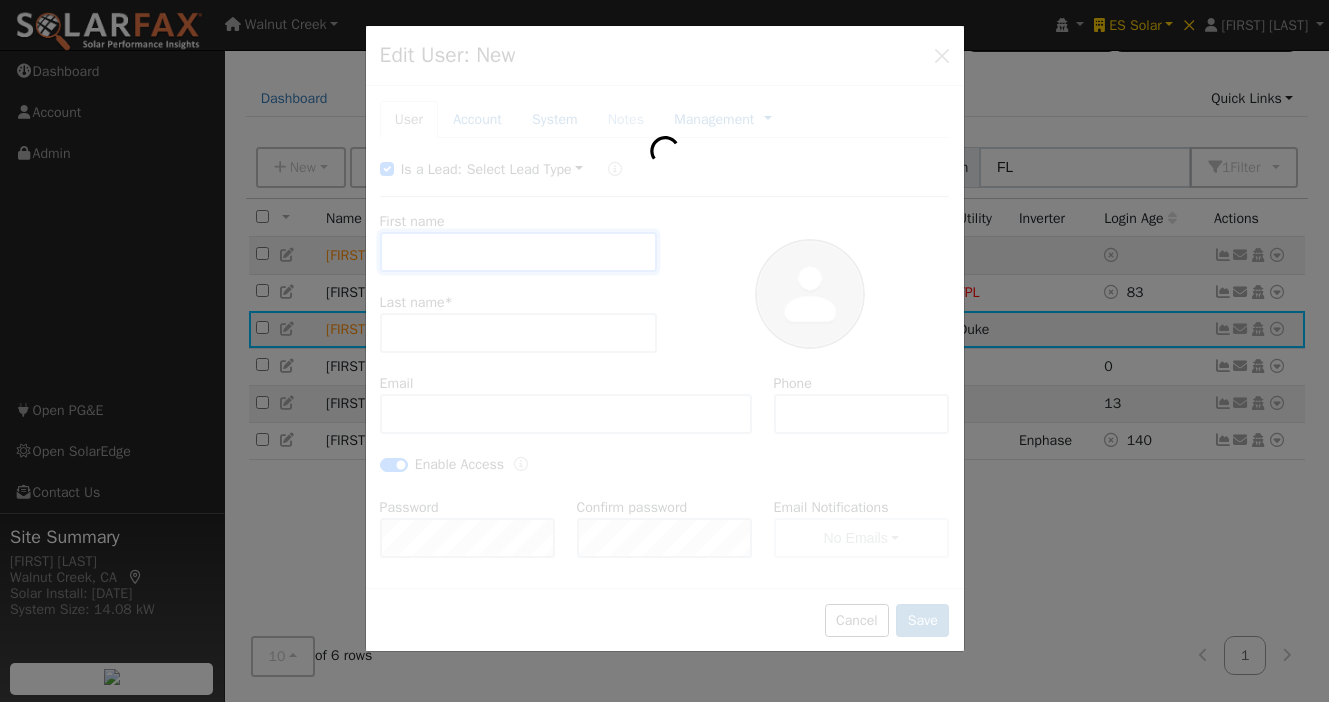 type on "Thomas" 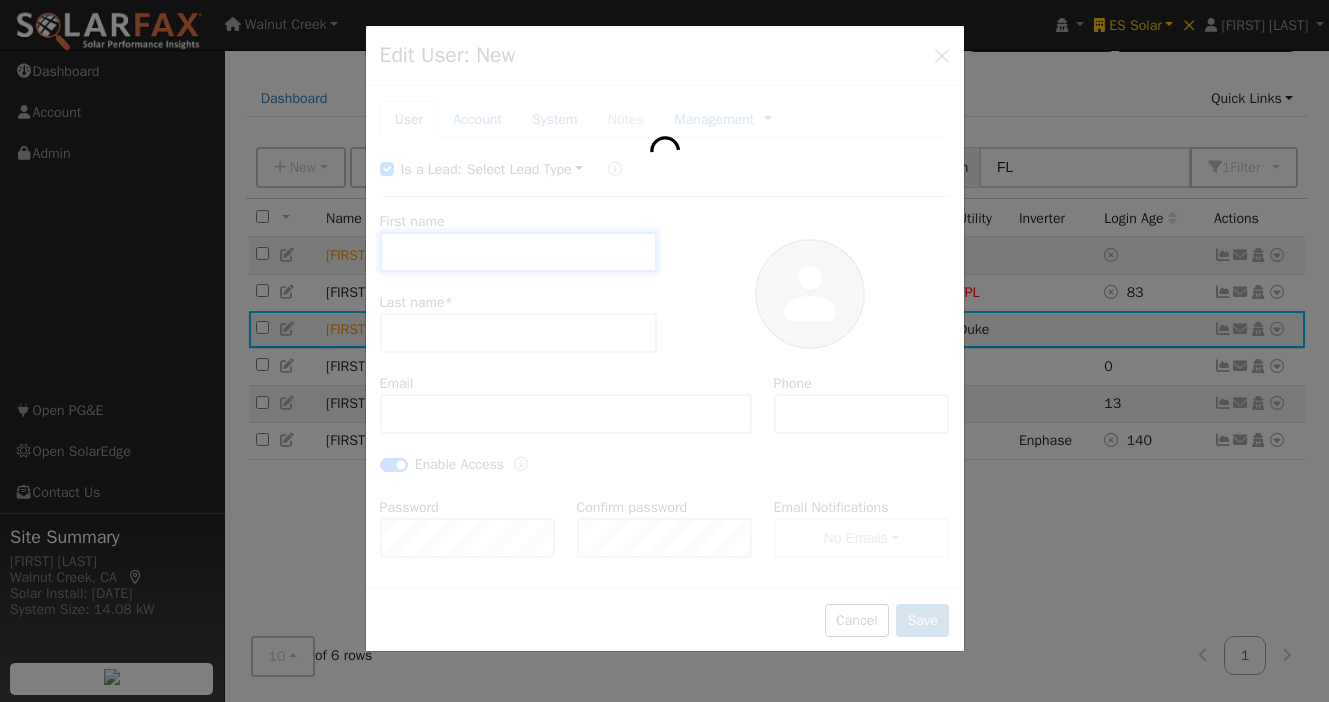 type on "Evans" 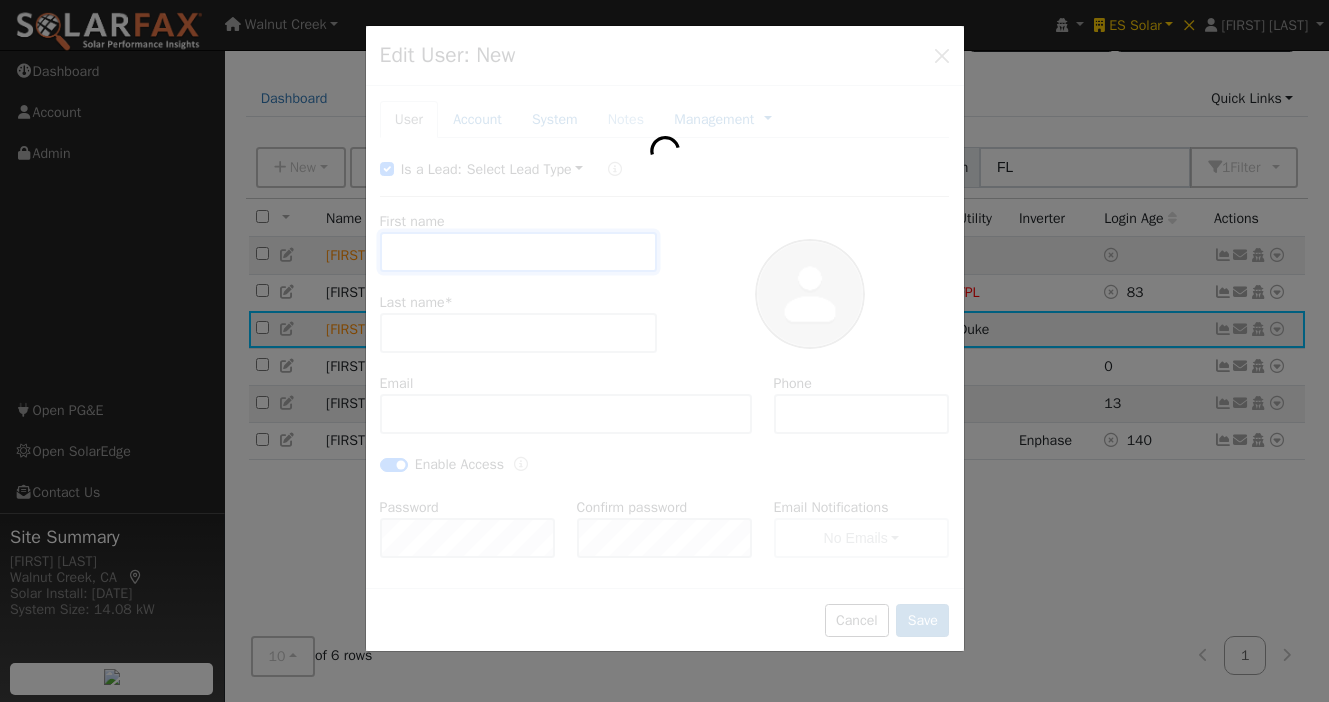 type on "brad+uapi-thomasevans@solardatapros.com" 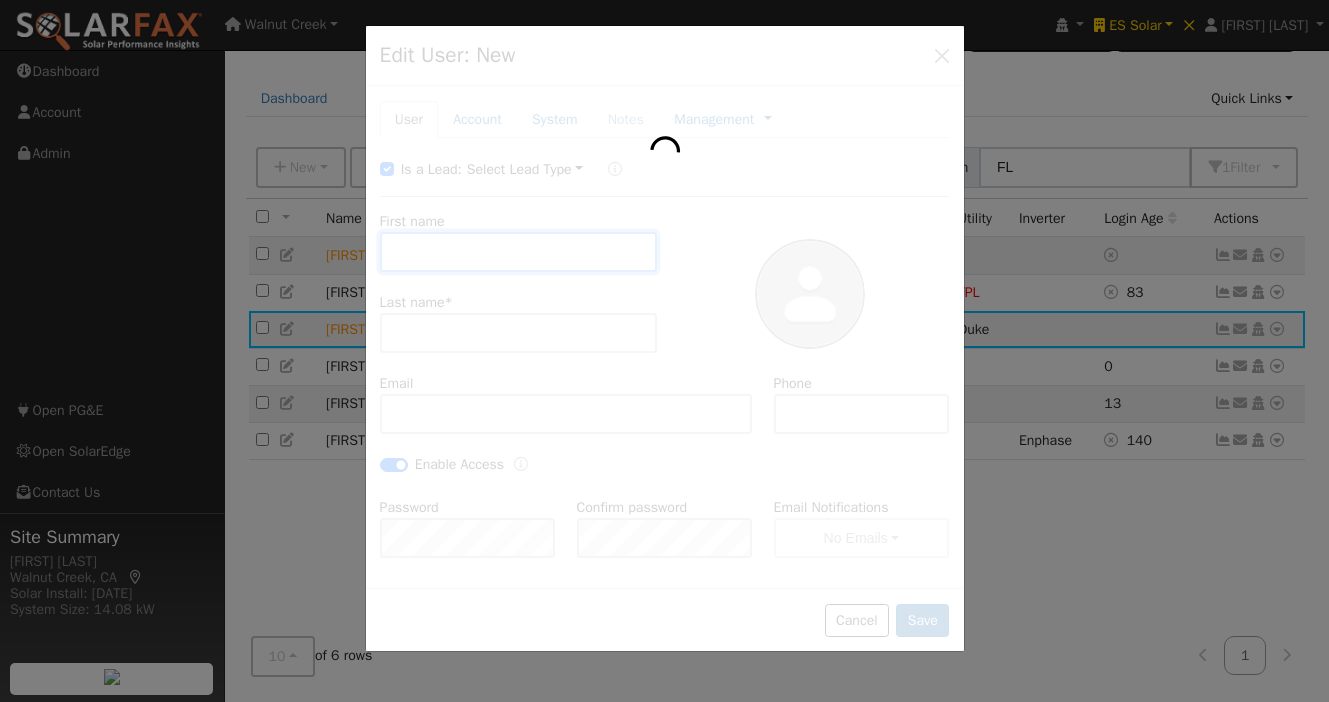 checkbox on "true" 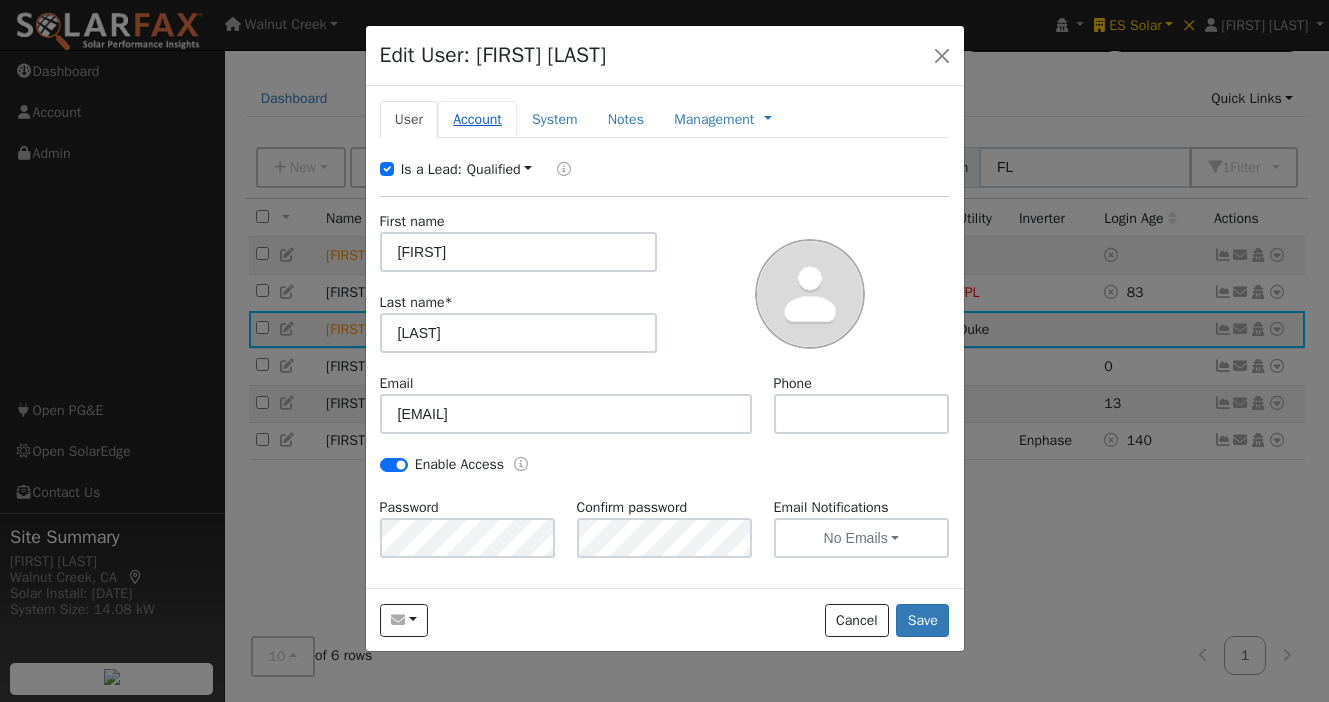 click on "Account" at bounding box center (477, 119) 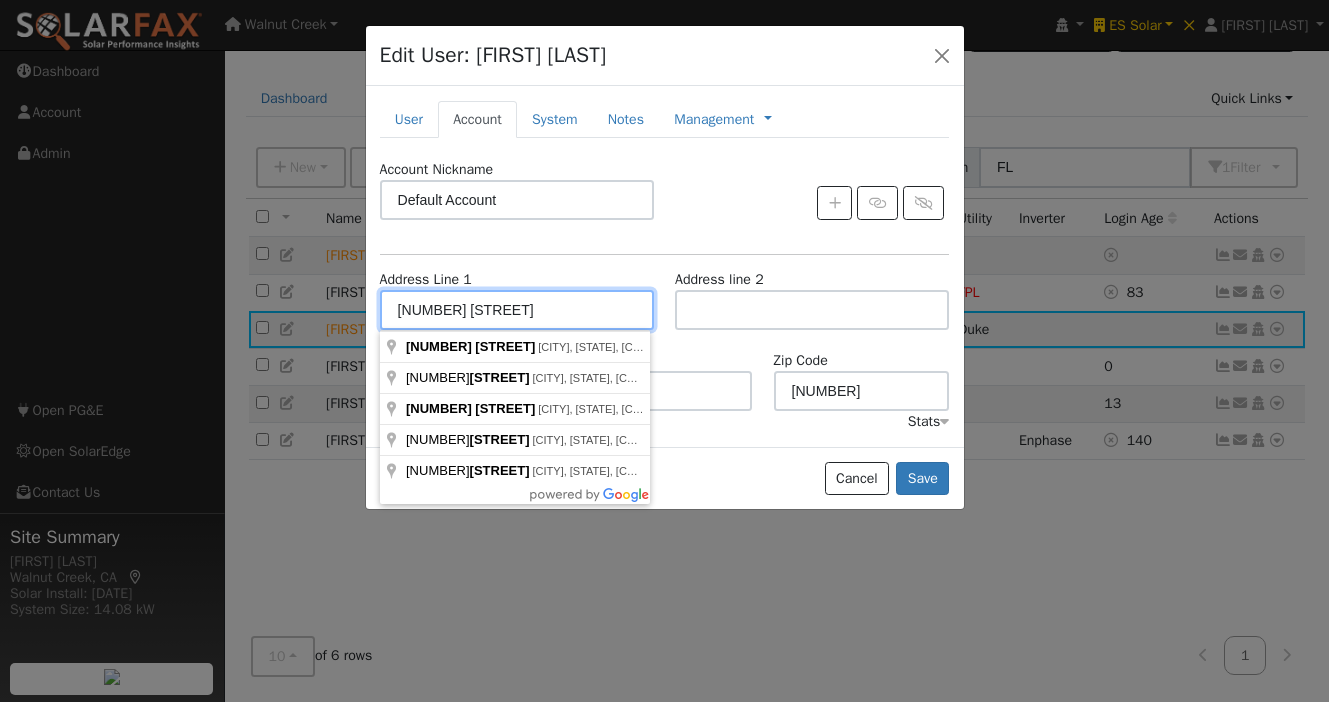 click on "1657 Marsh Pointe Dr" at bounding box center (517, 310) 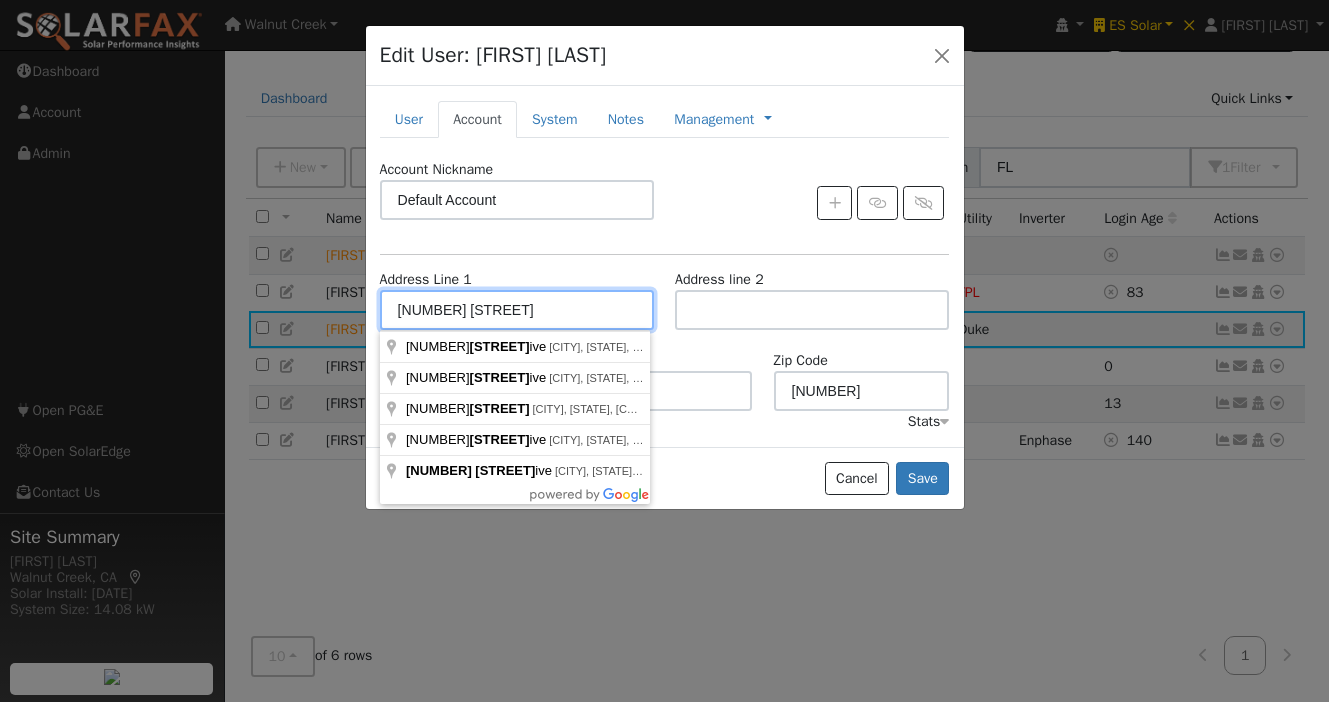 click on "1657 Marsh Pointe Dr" at bounding box center (517, 310) 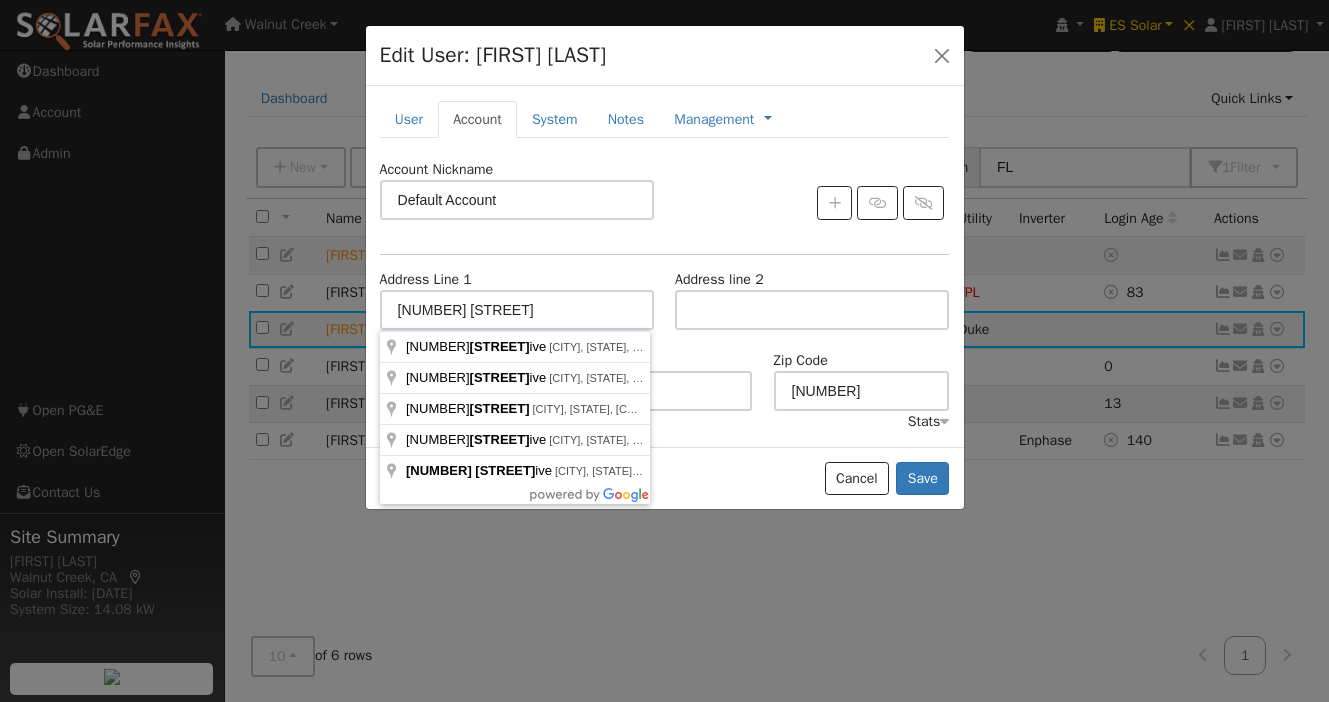 click at bounding box center [665, 254] 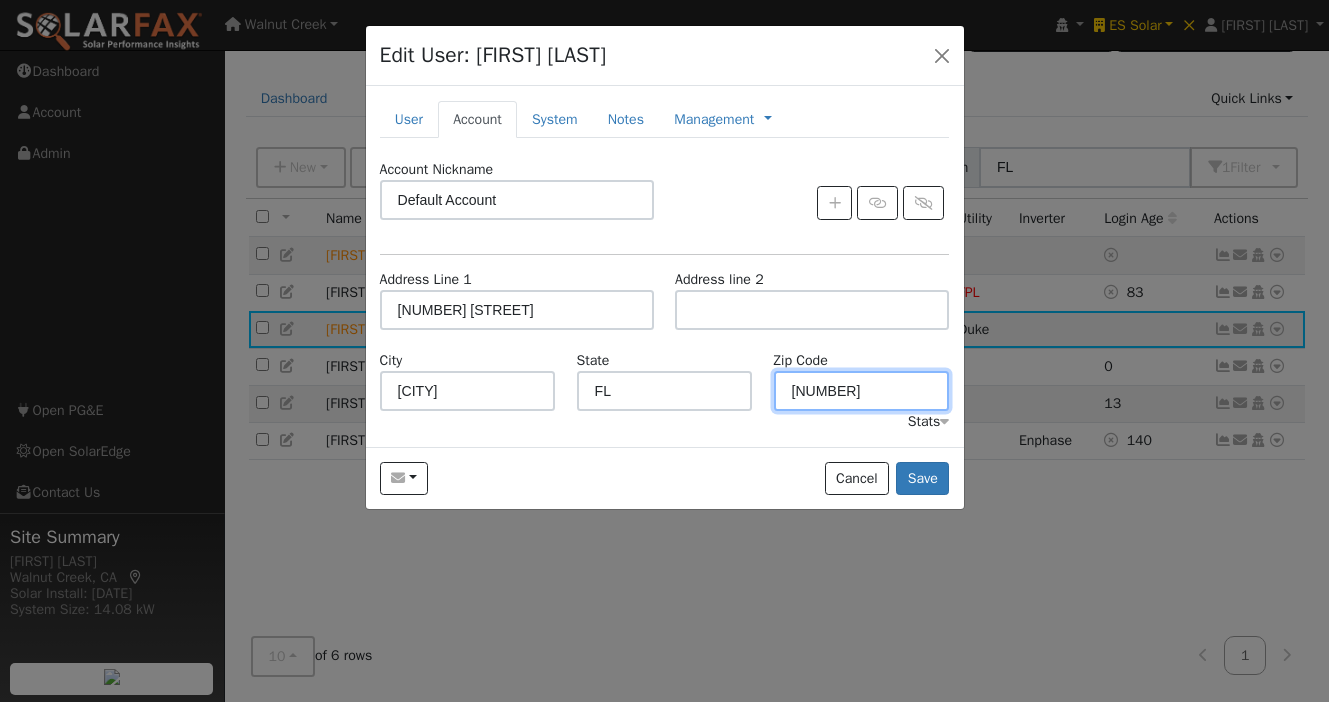 click on "34736" at bounding box center (862, 391) 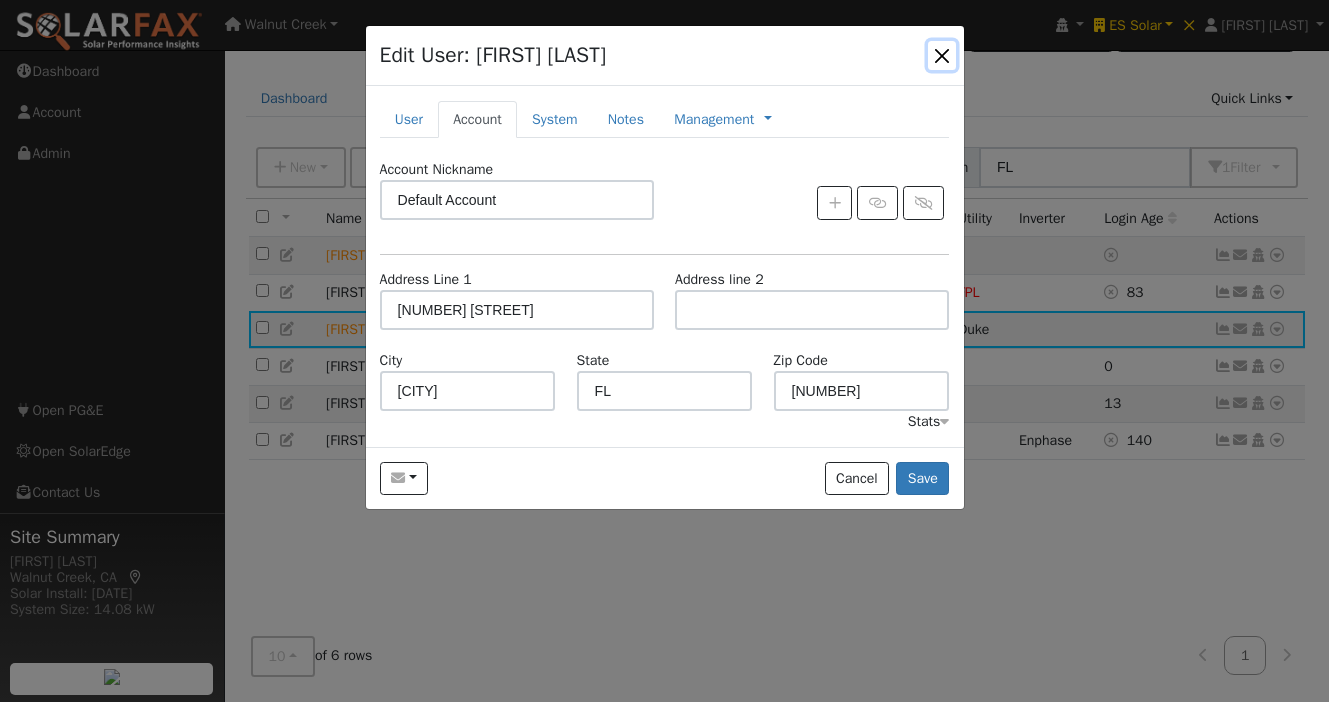 click at bounding box center (942, 55) 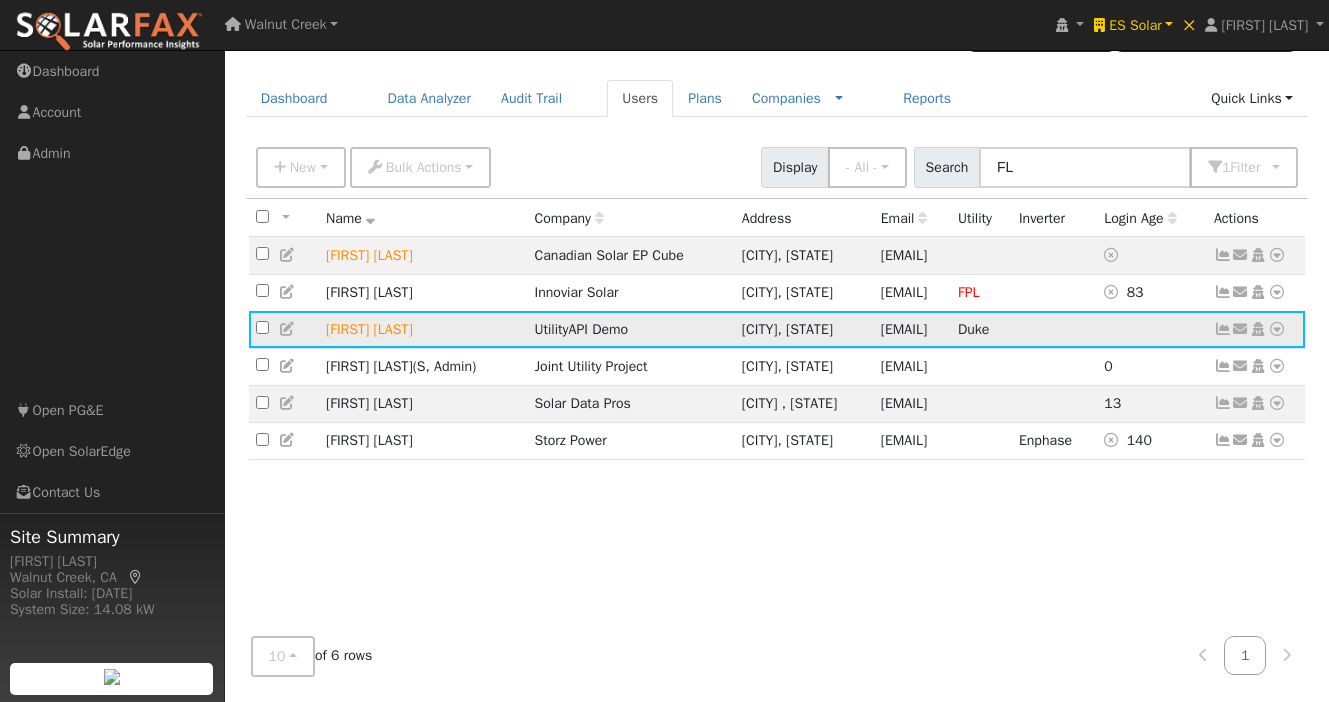 click on "Groveland, FL" at bounding box center (804, 329) 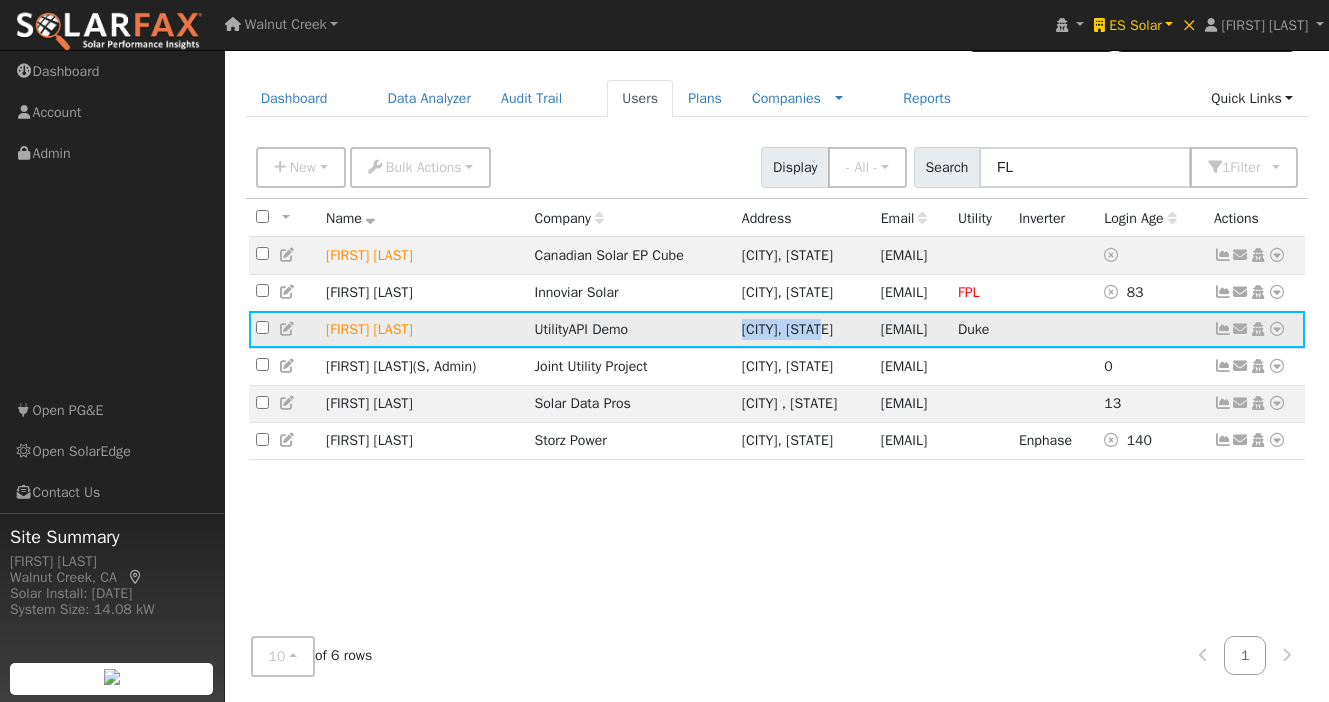 drag, startPoint x: 670, startPoint y: 382, endPoint x: 699, endPoint y: 382, distance: 29 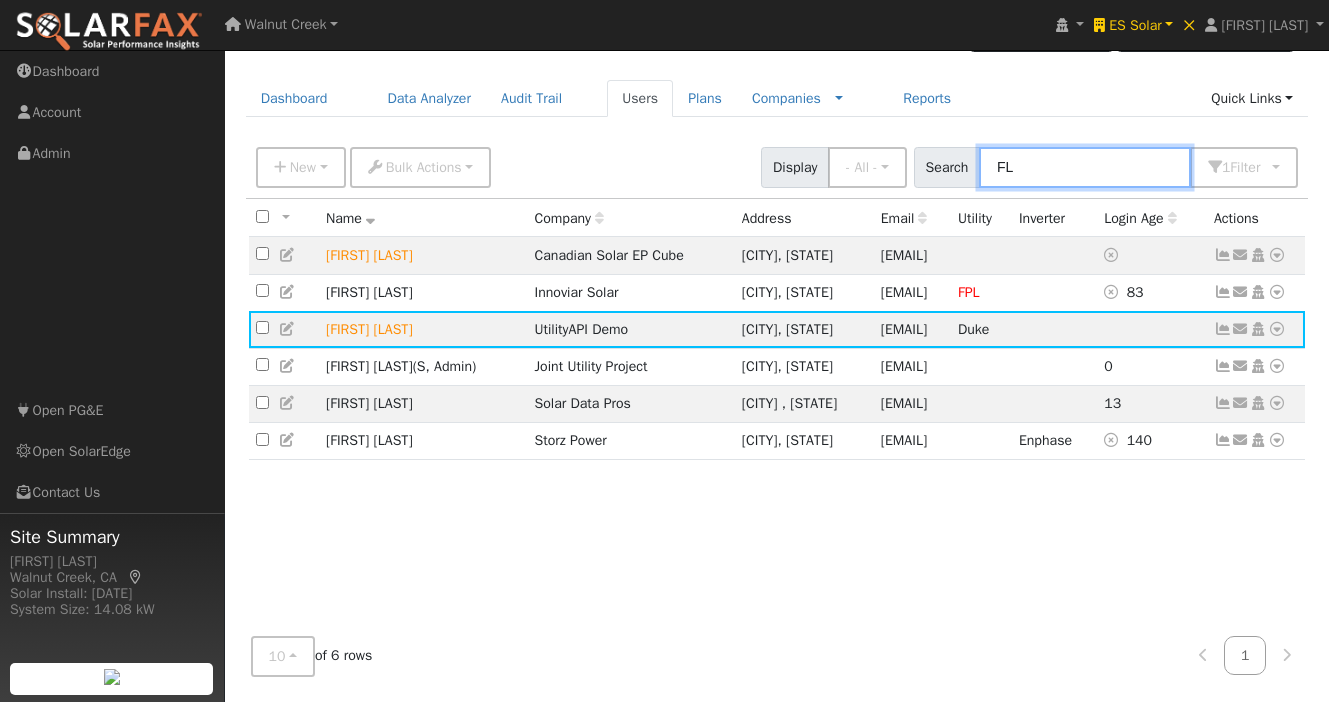 click on "FL" at bounding box center [1085, 167] 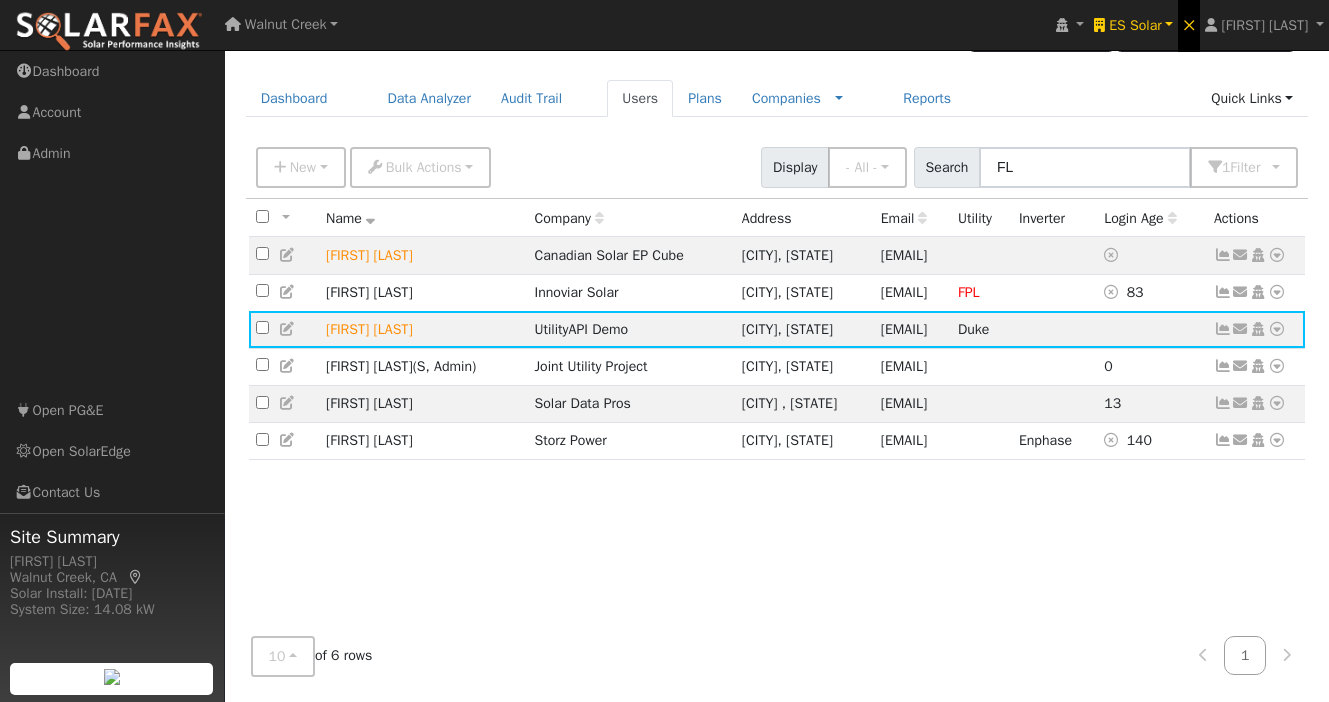 click on "×" at bounding box center (1189, 24) 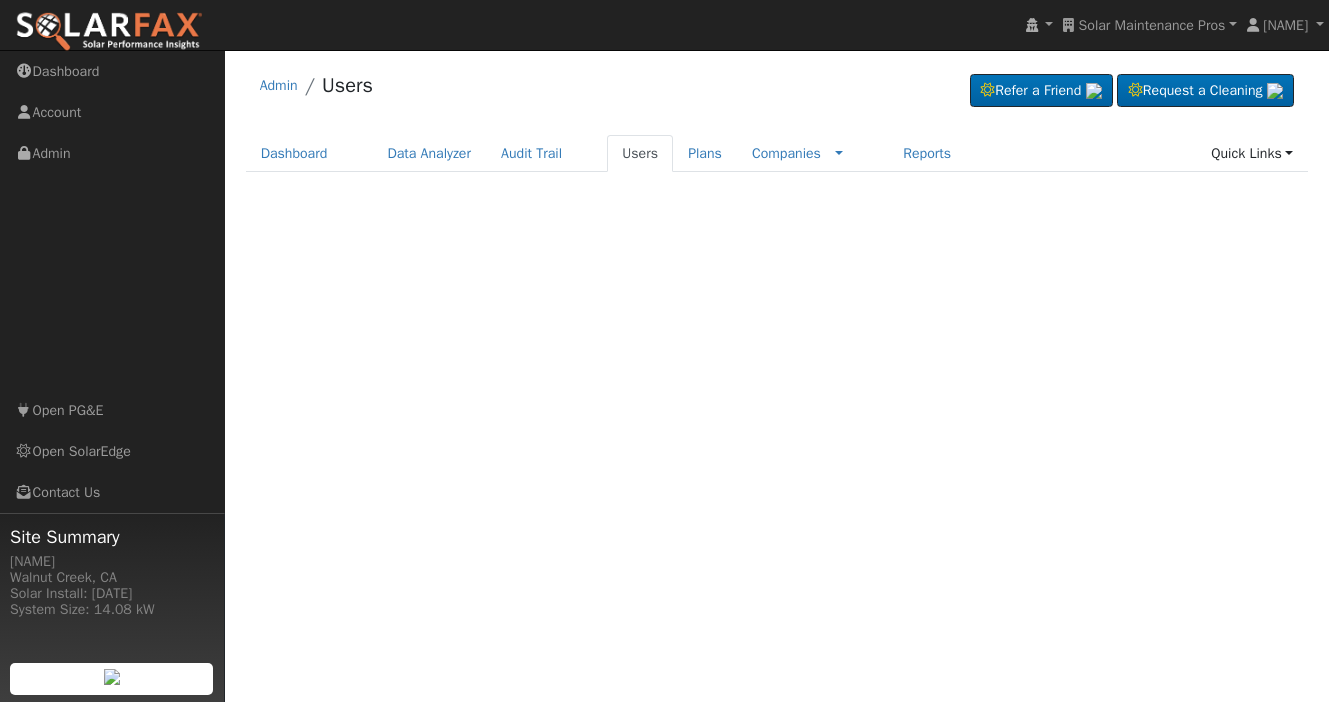 scroll, scrollTop: 0, scrollLeft: 0, axis: both 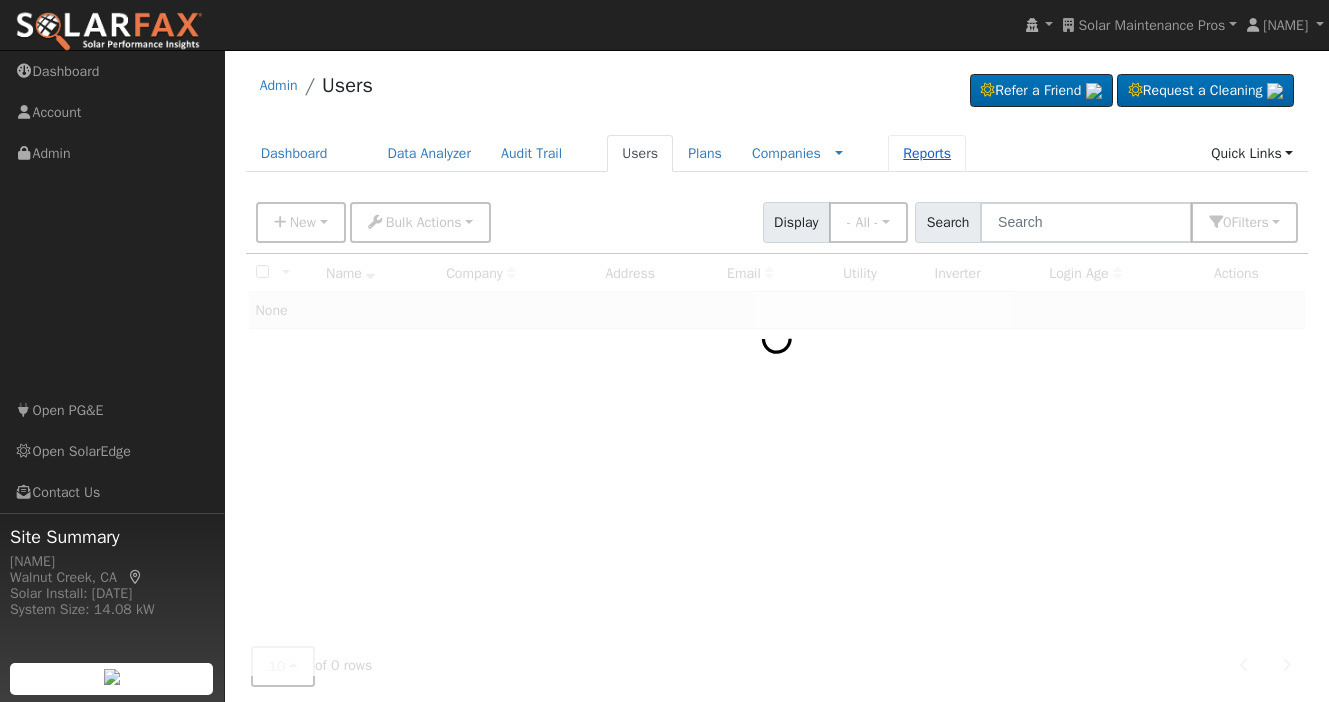click on "Reports" at bounding box center [927, 153] 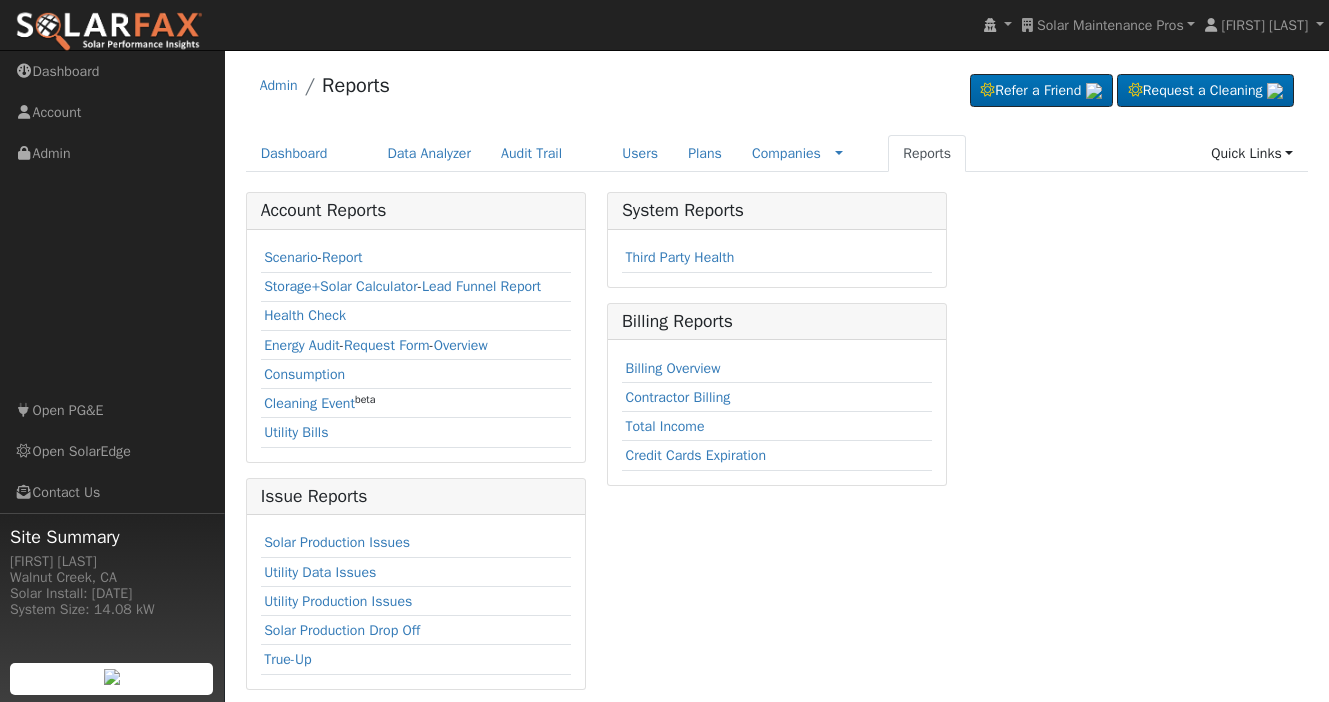 scroll, scrollTop: 0, scrollLeft: 0, axis: both 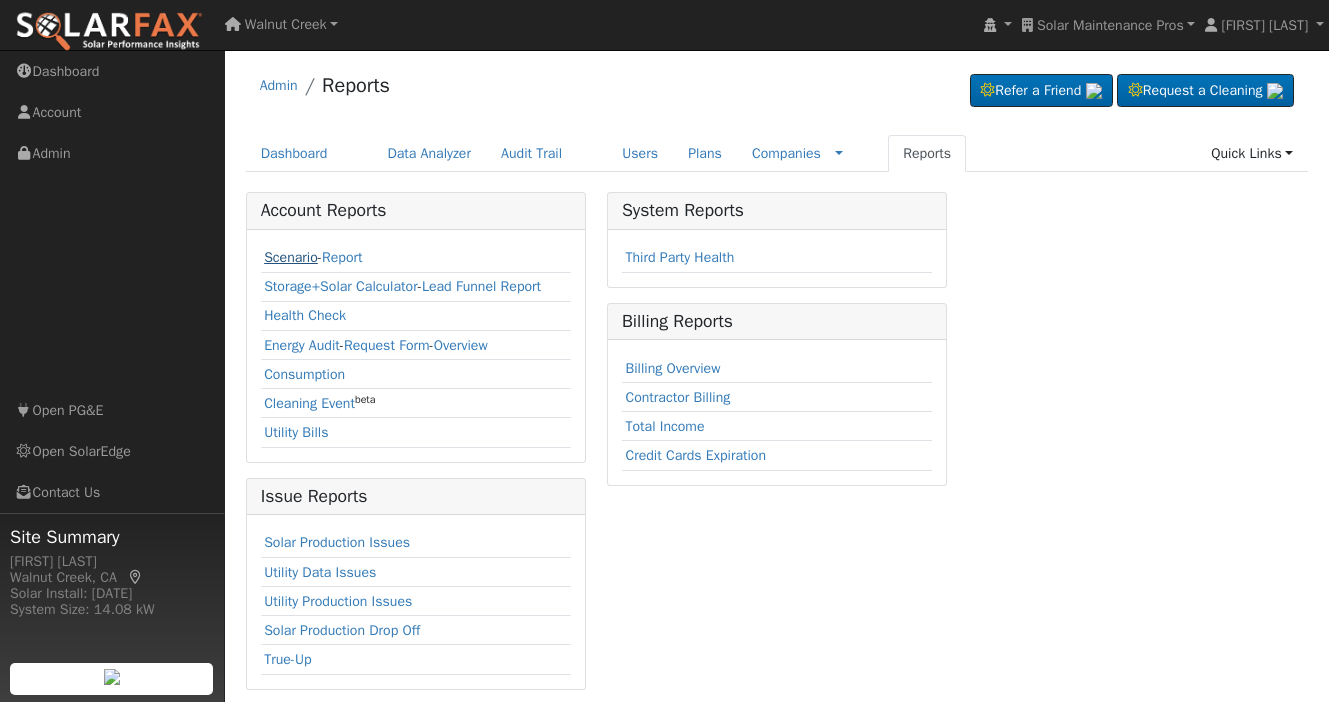 click on "Scenario" at bounding box center [291, 257] 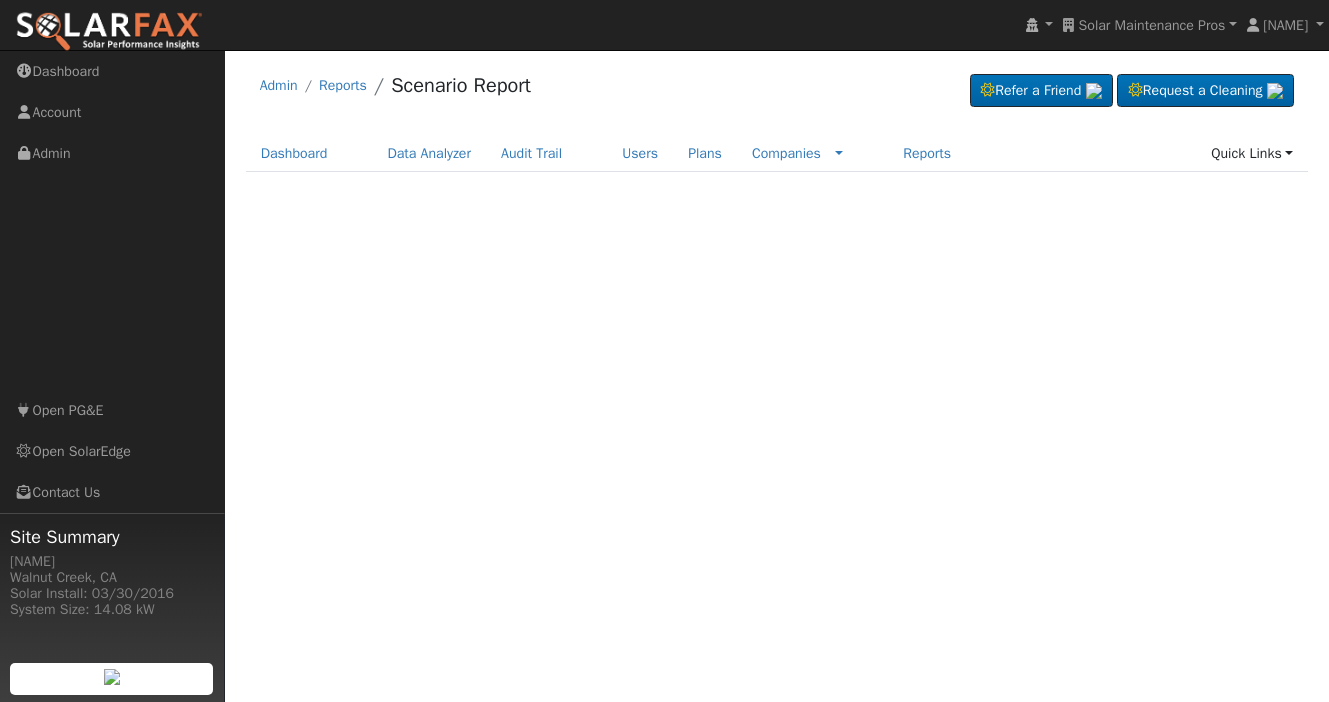 scroll, scrollTop: 0, scrollLeft: 0, axis: both 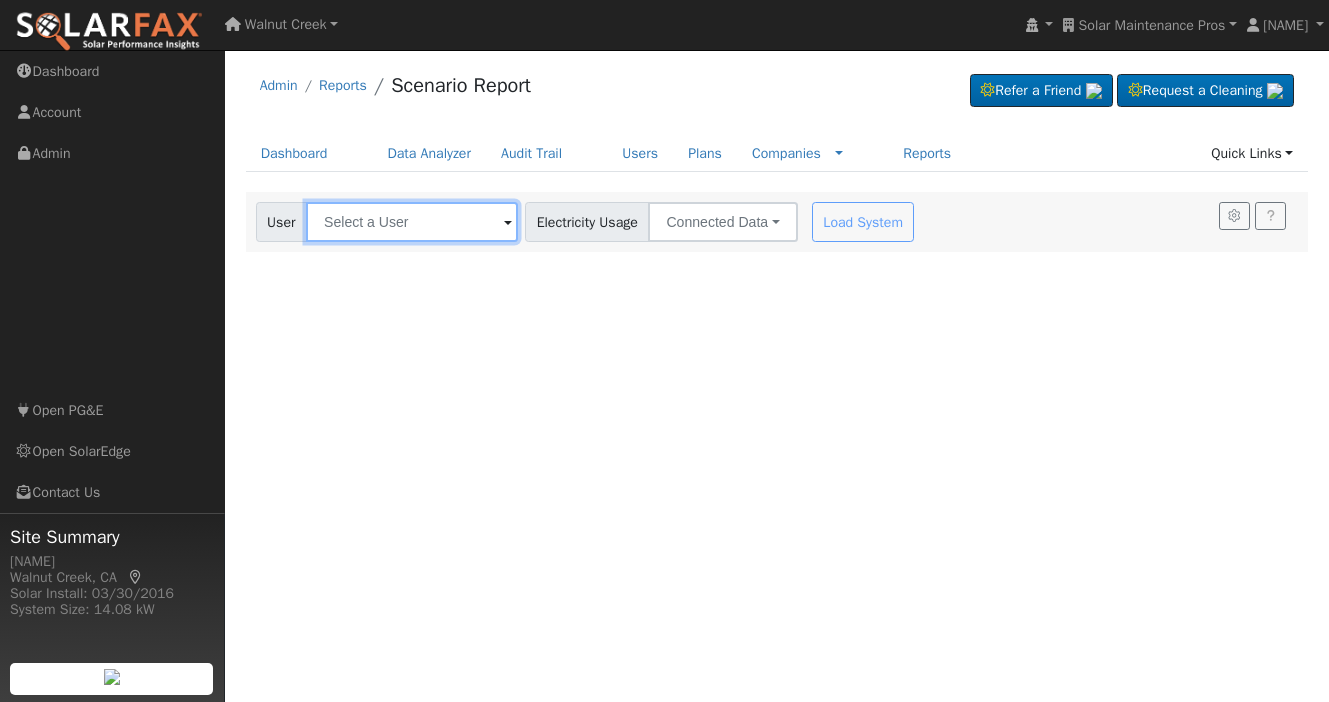 click at bounding box center (412, 222) 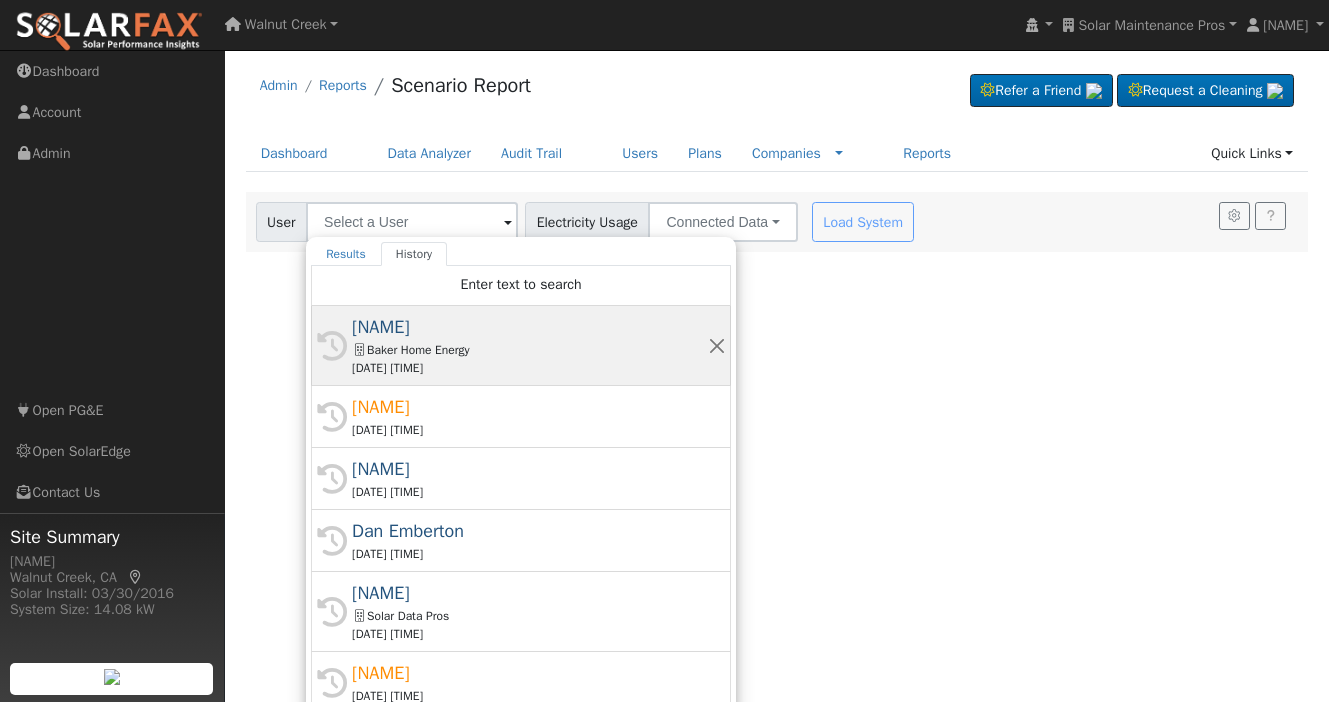 click on "[NAME]" at bounding box center [530, 327] 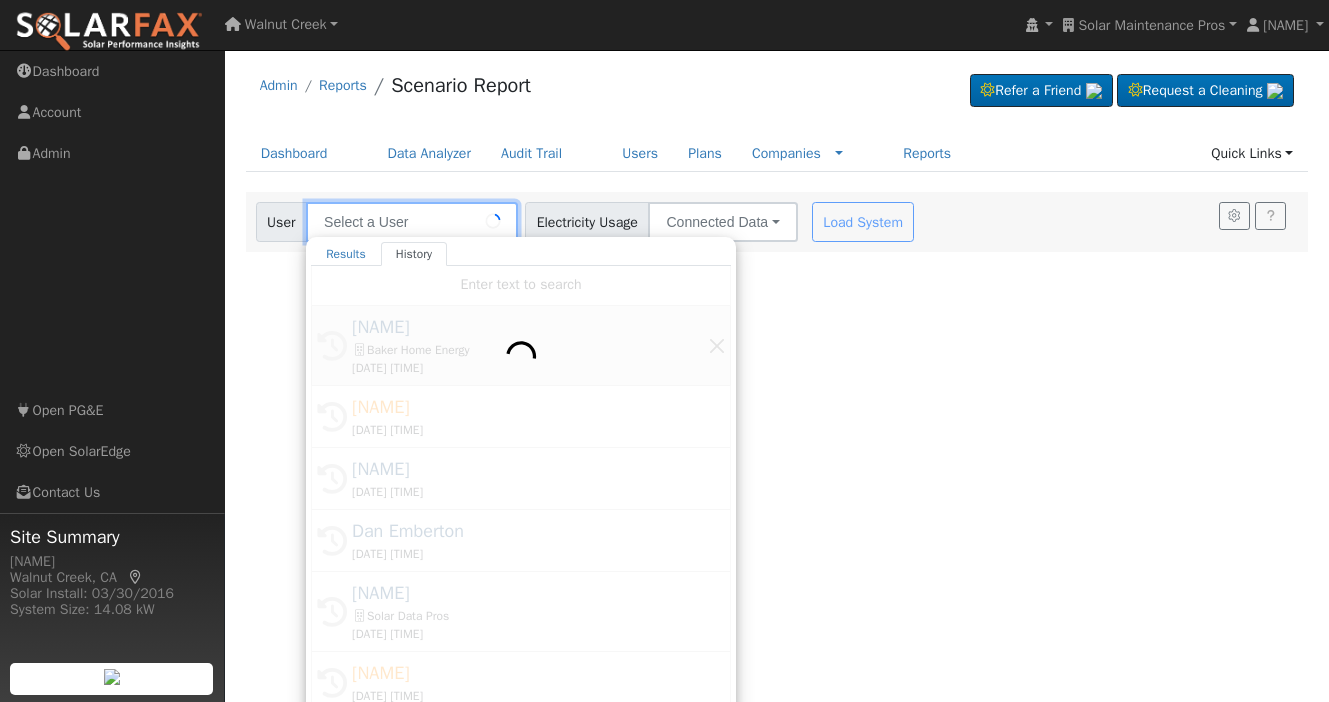 type on "[NAME]" 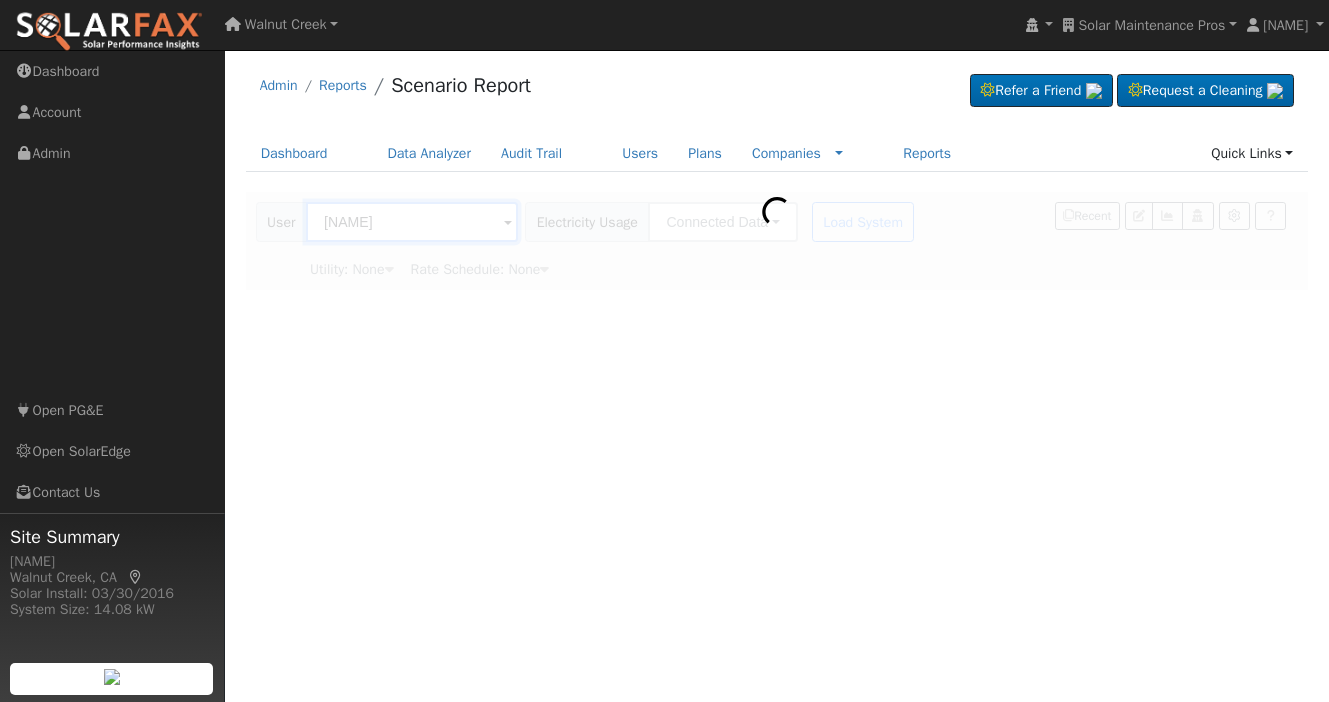 type on "San Diego Gas & Electric" 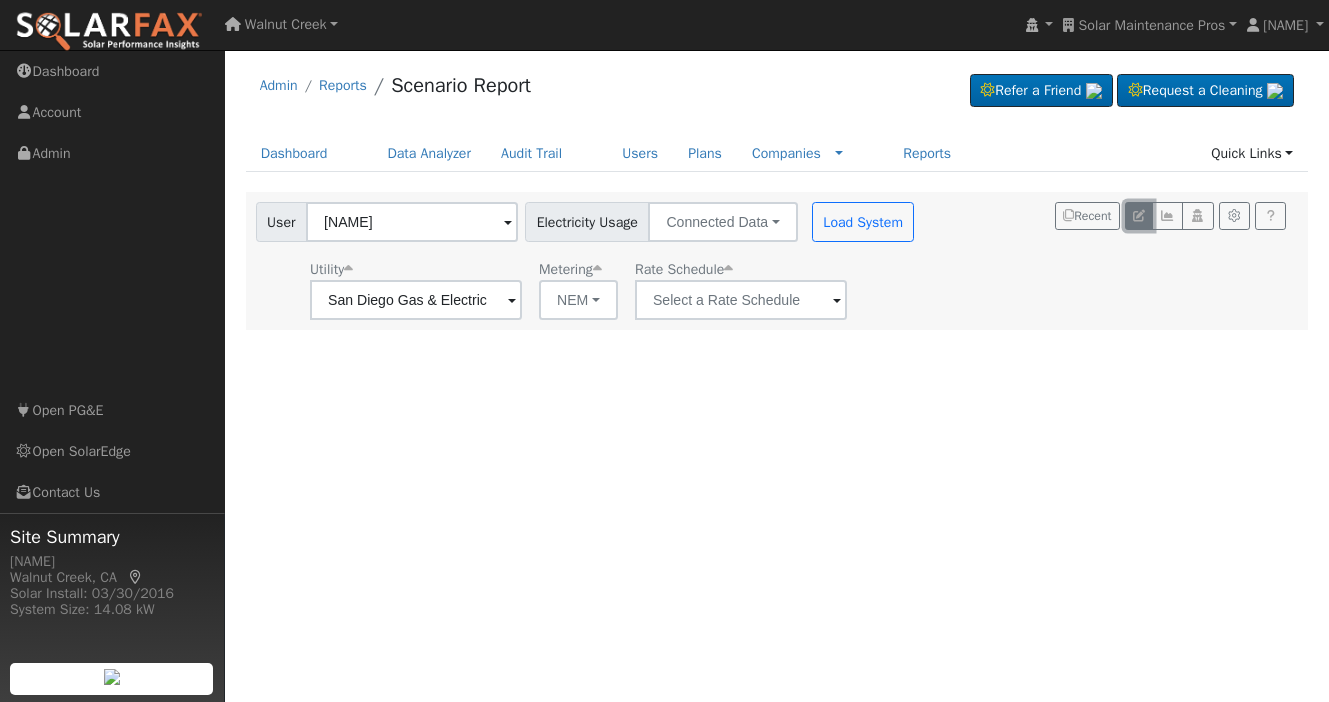 click at bounding box center (1139, 216) 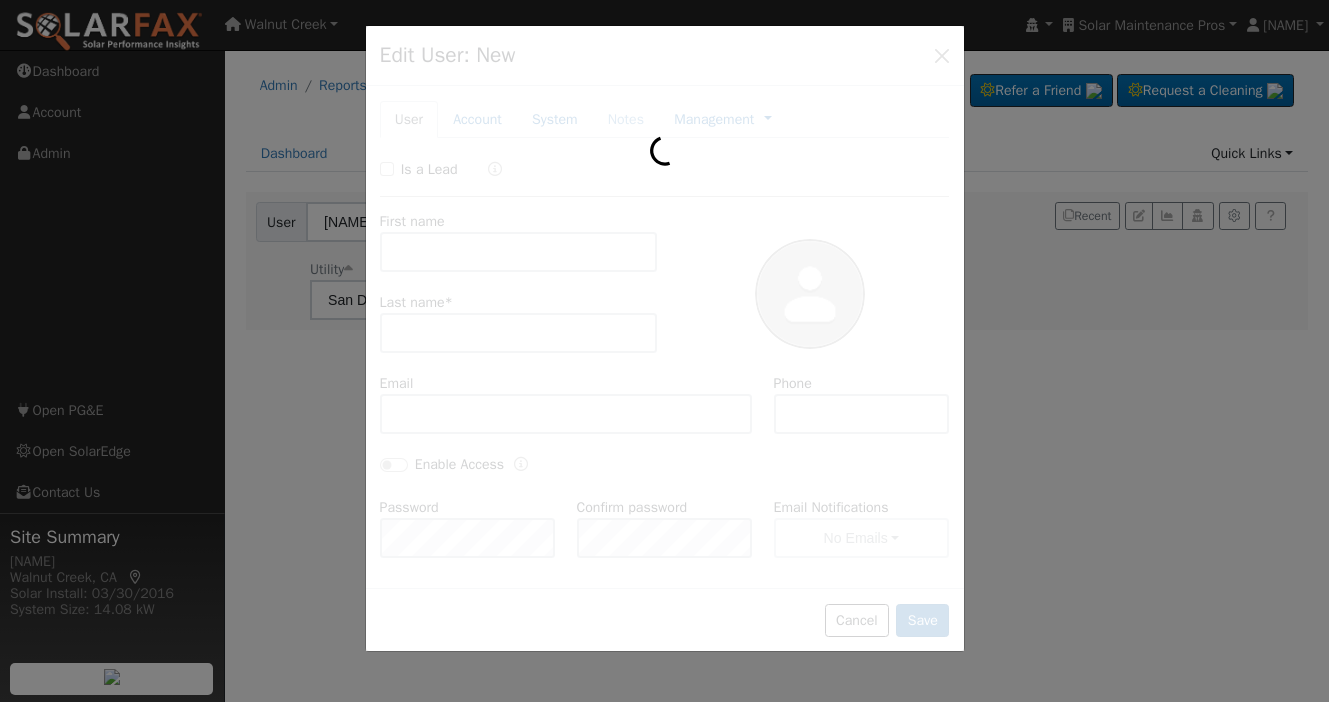 type on "[DATE]" 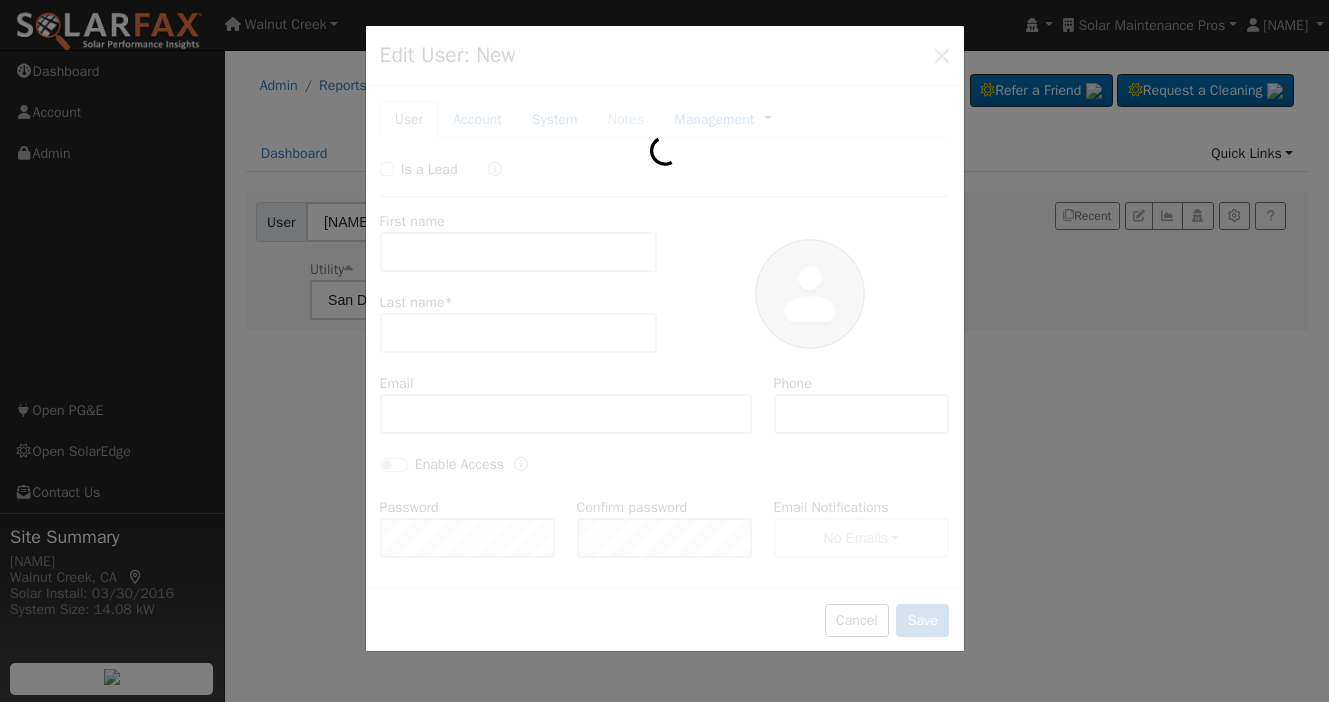 type on "[DATE]" 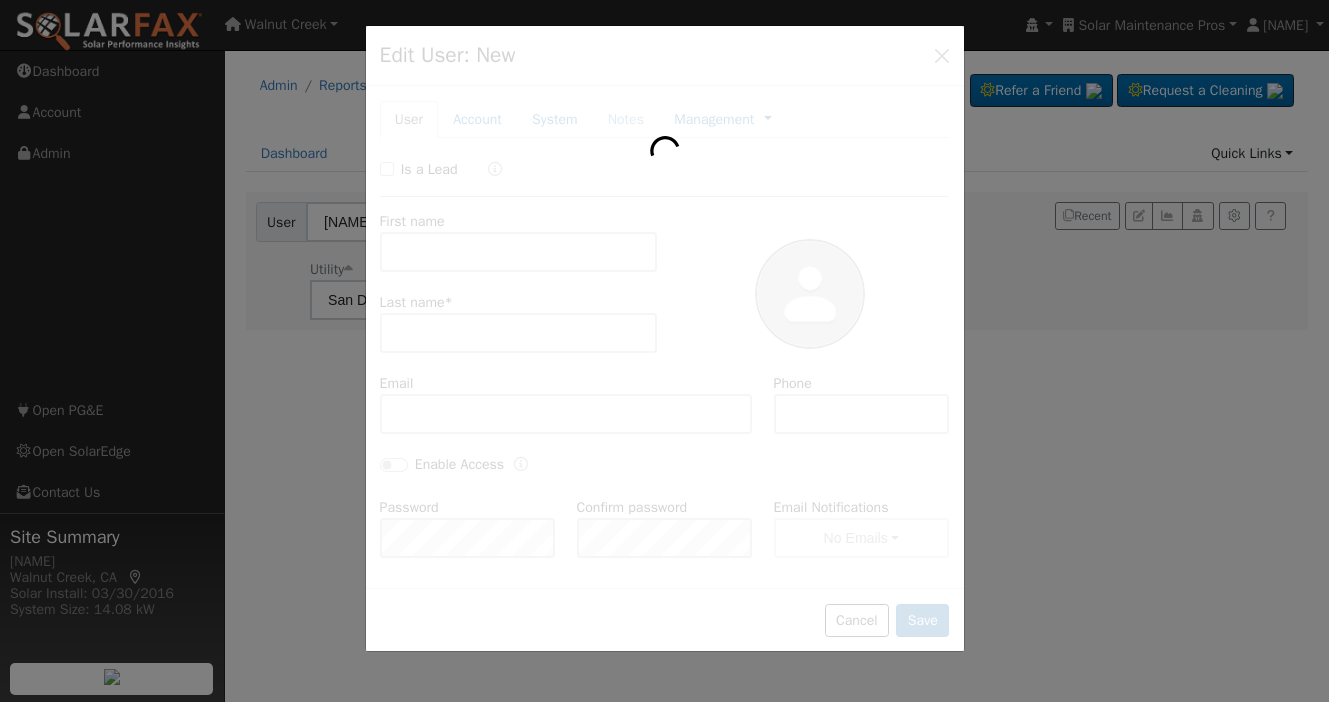 type on "[NAME]" 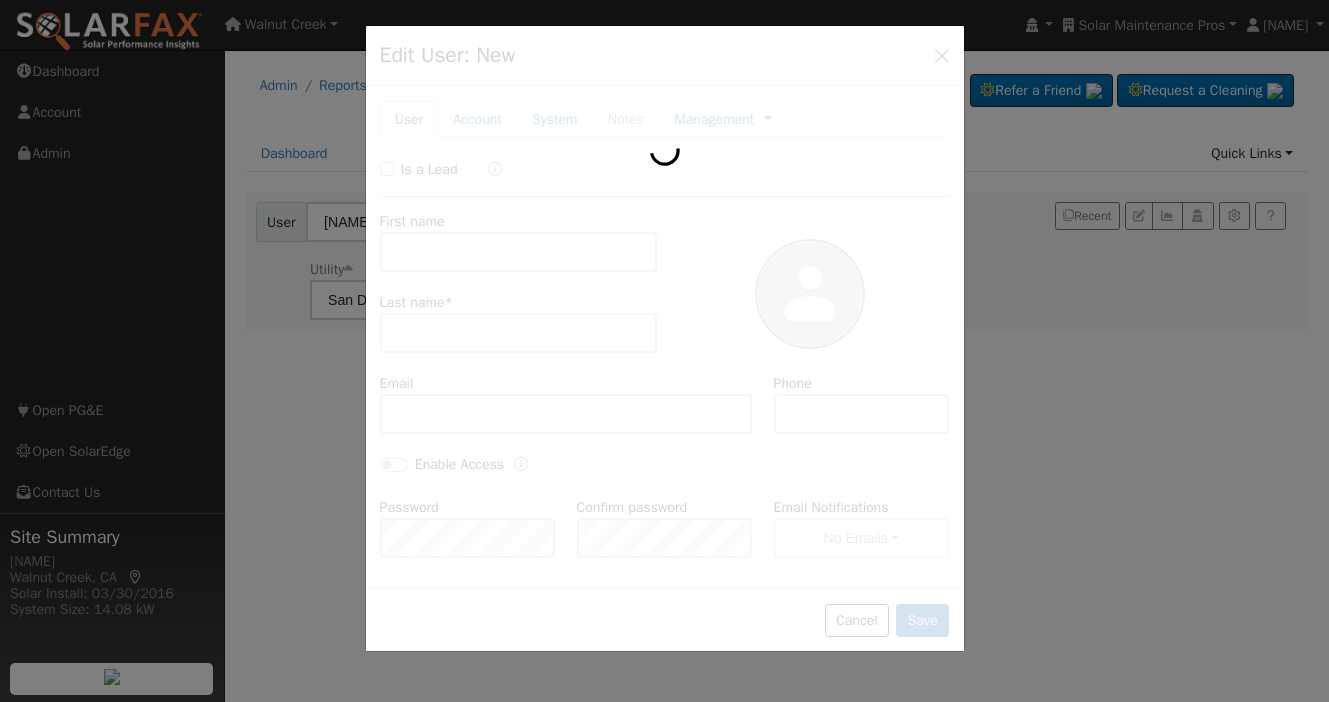type on "[LAST]" 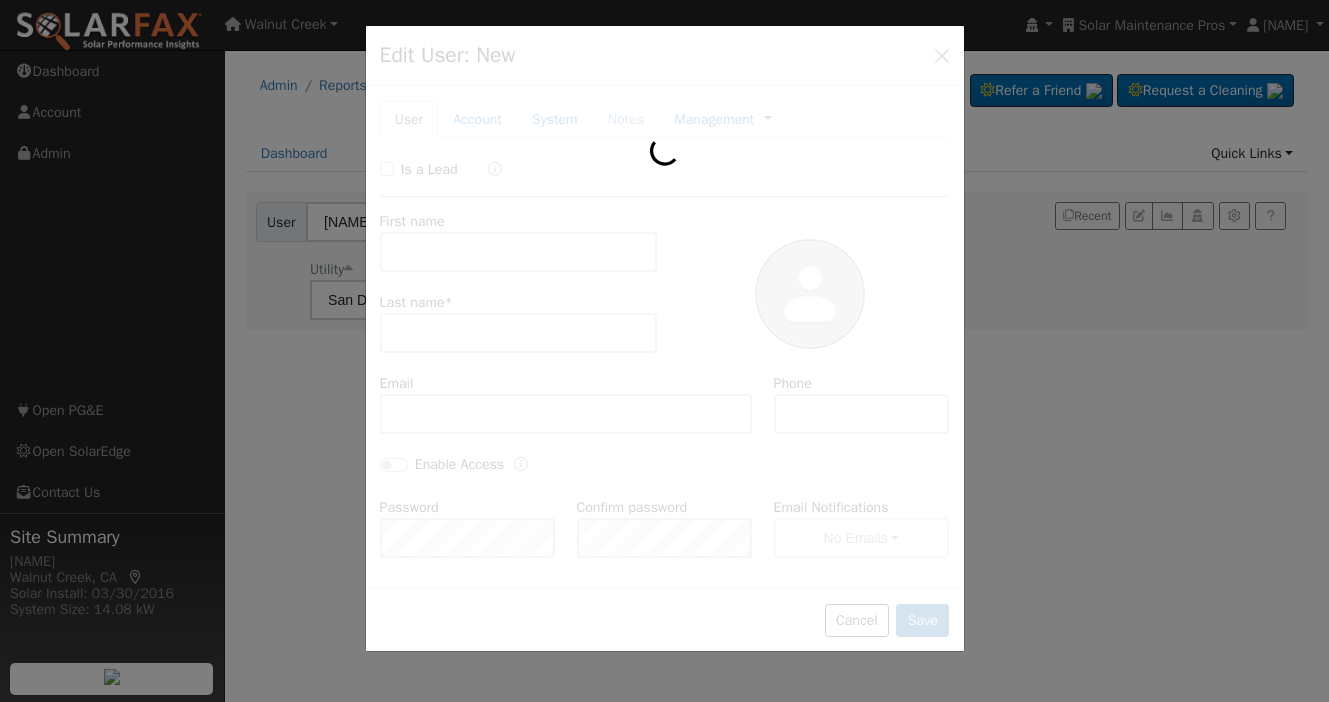 type on "[EMAIL]" 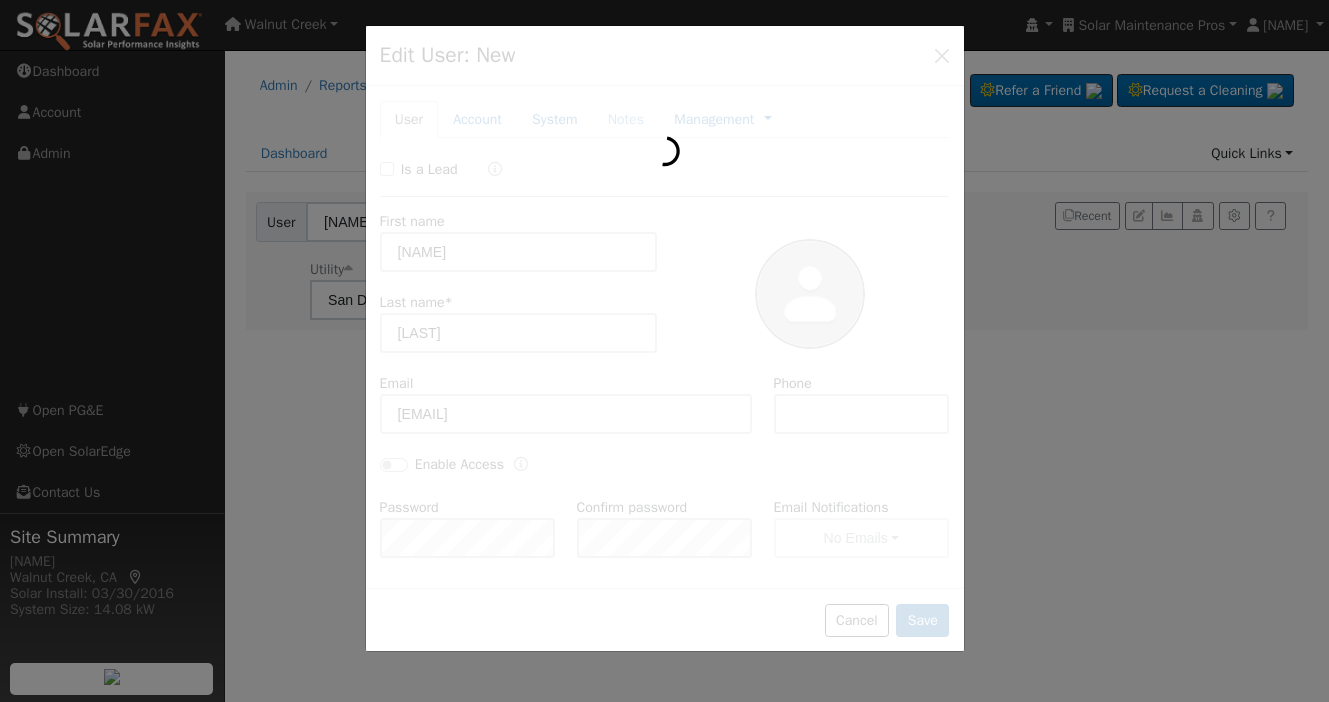 type on "Default Account" 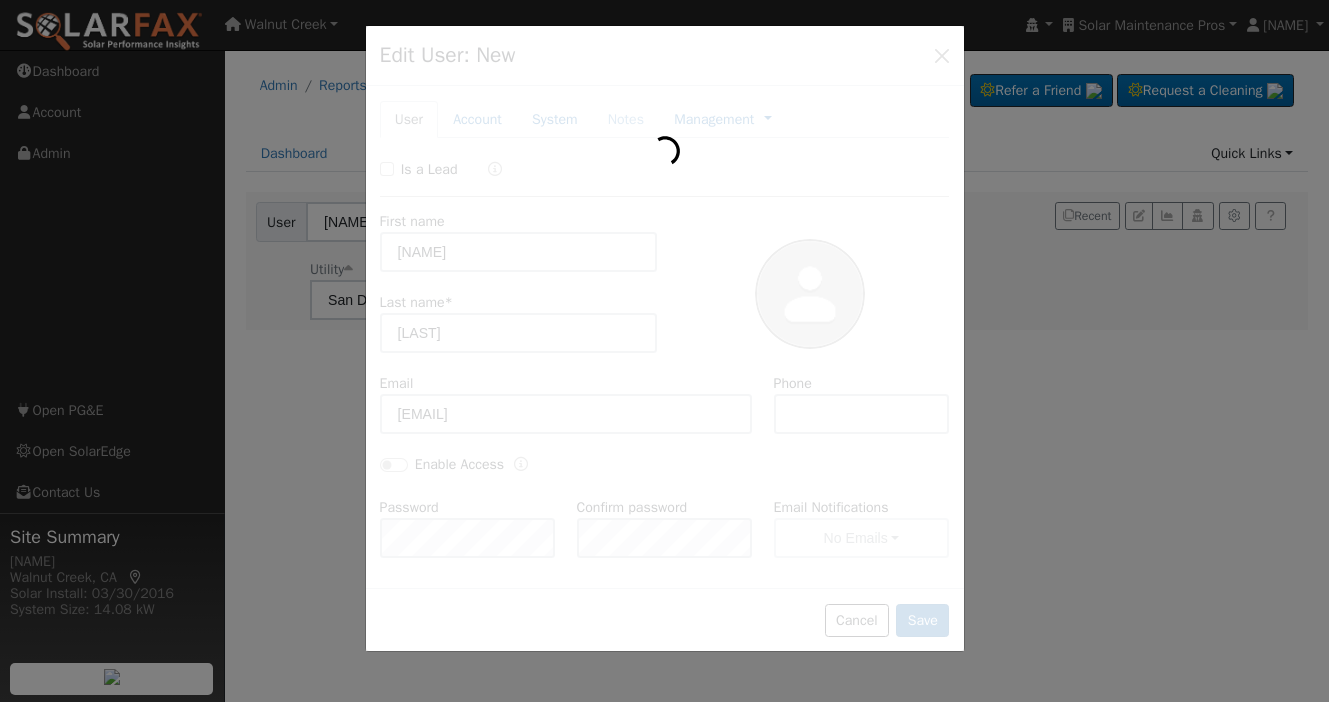 type on "[NUMBER] [STREET]" 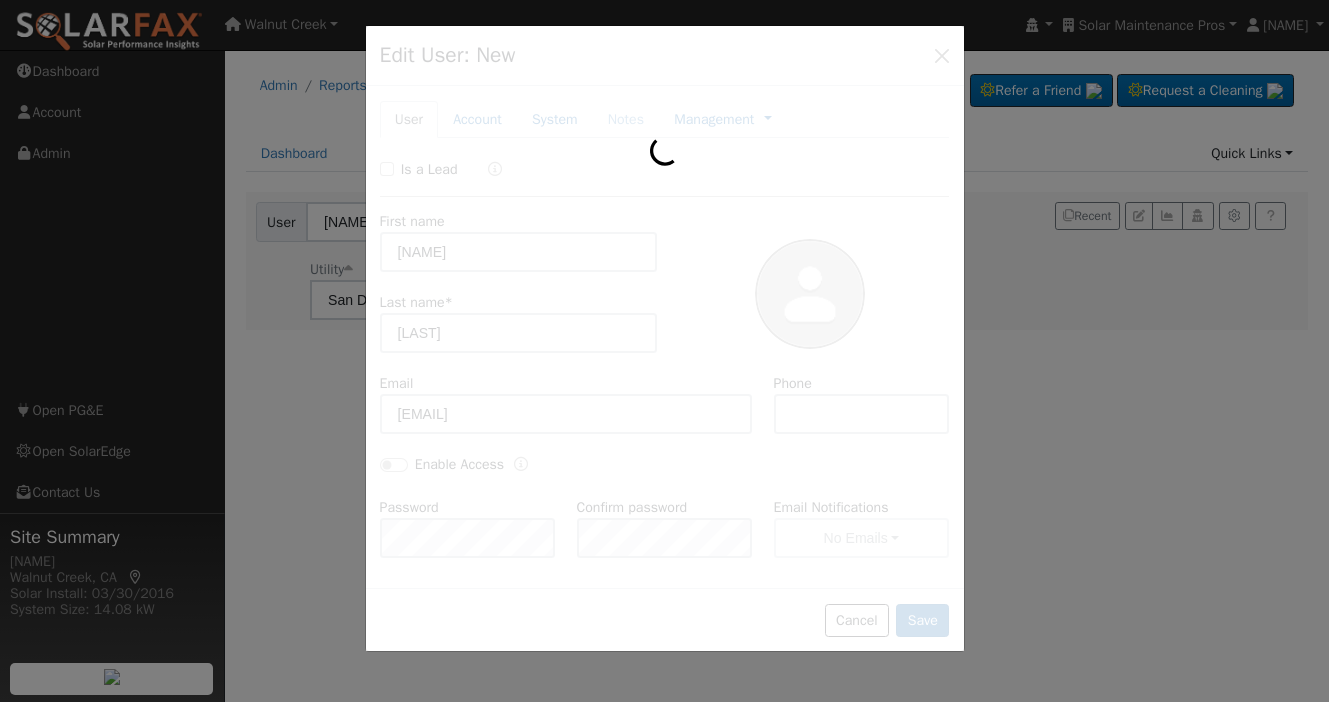 type on "[CITY]" 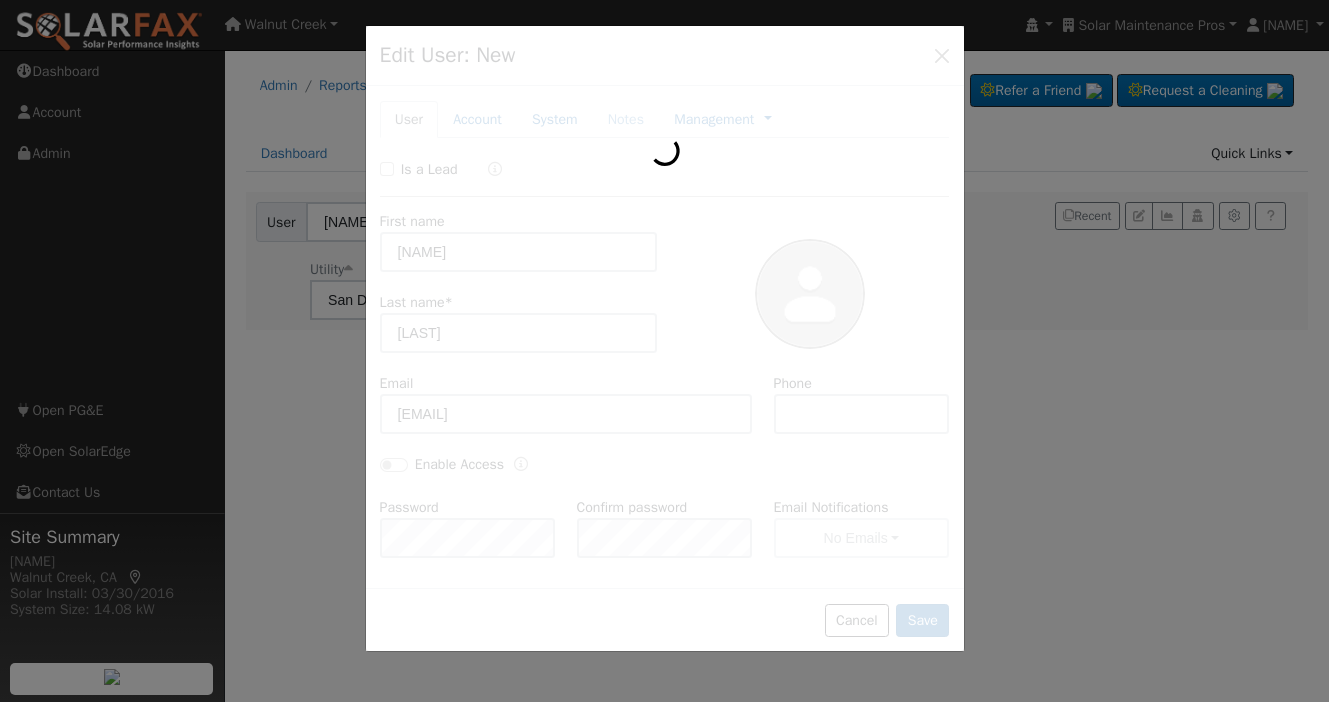 type on "CA" 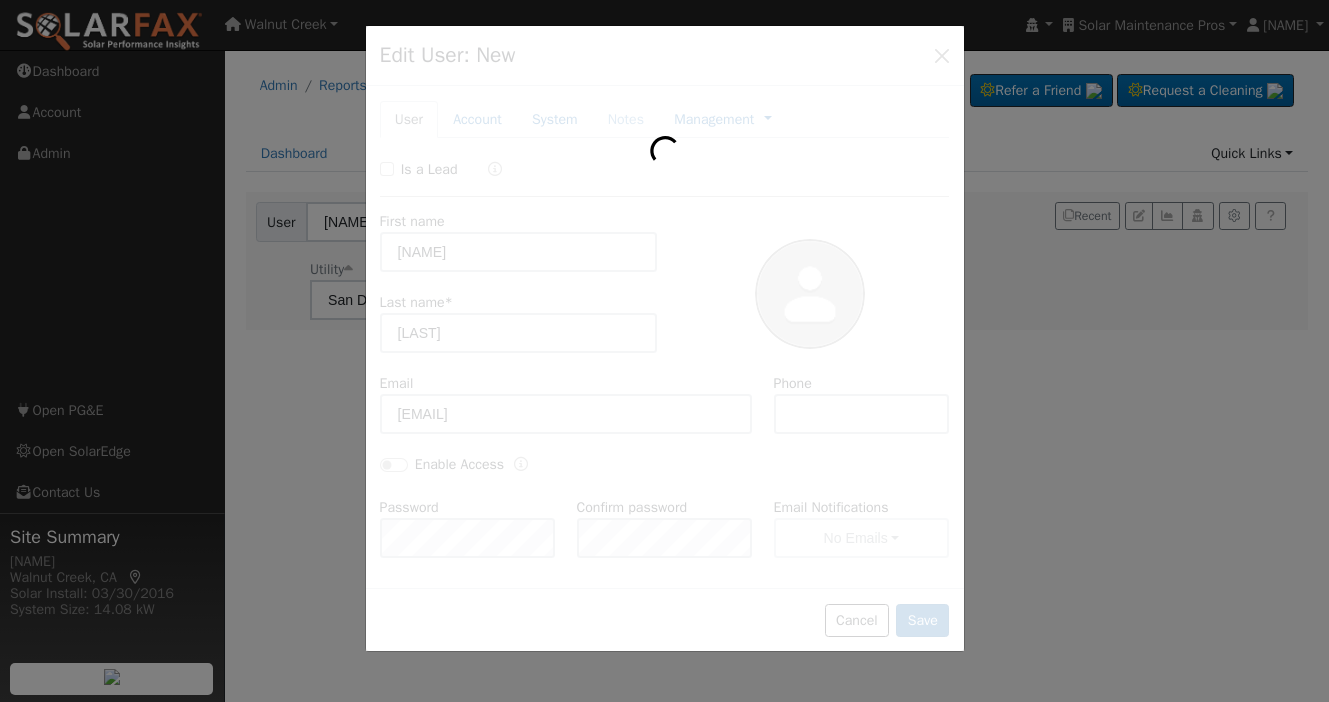 type on "[POSTAL_CODE]" 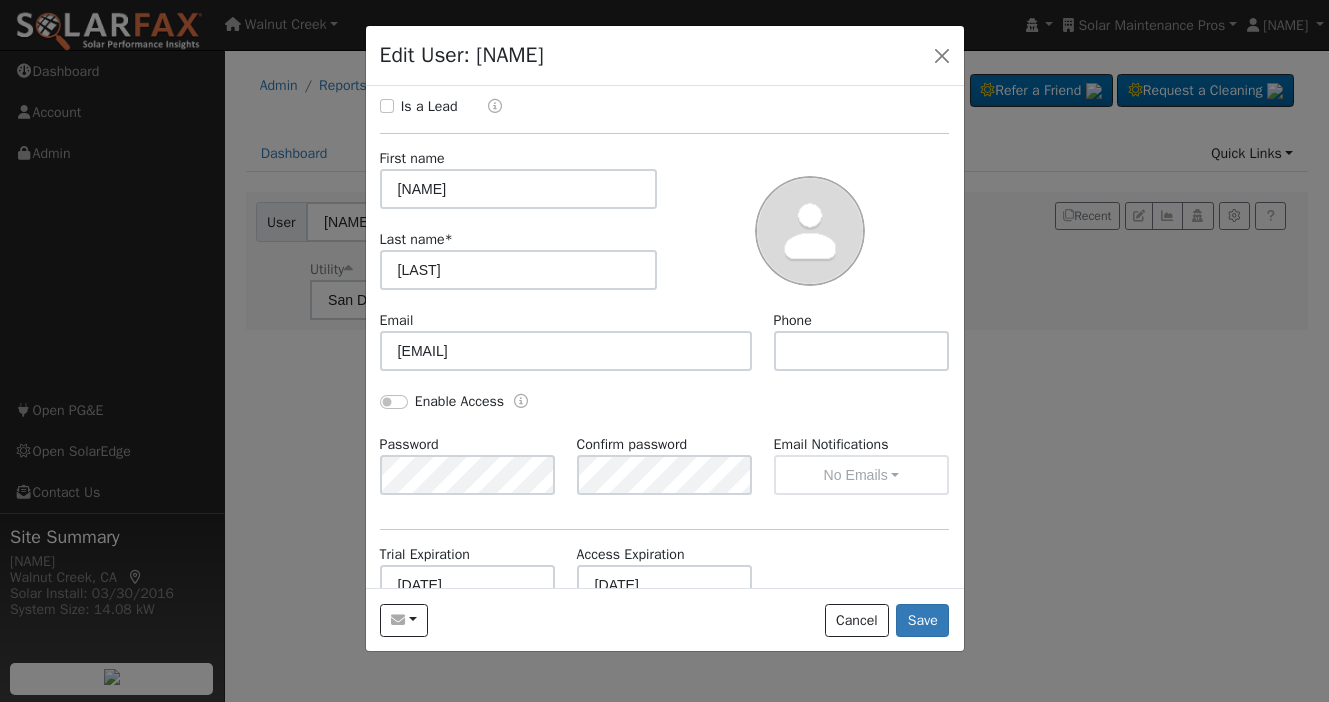 scroll, scrollTop: 0, scrollLeft: 0, axis: both 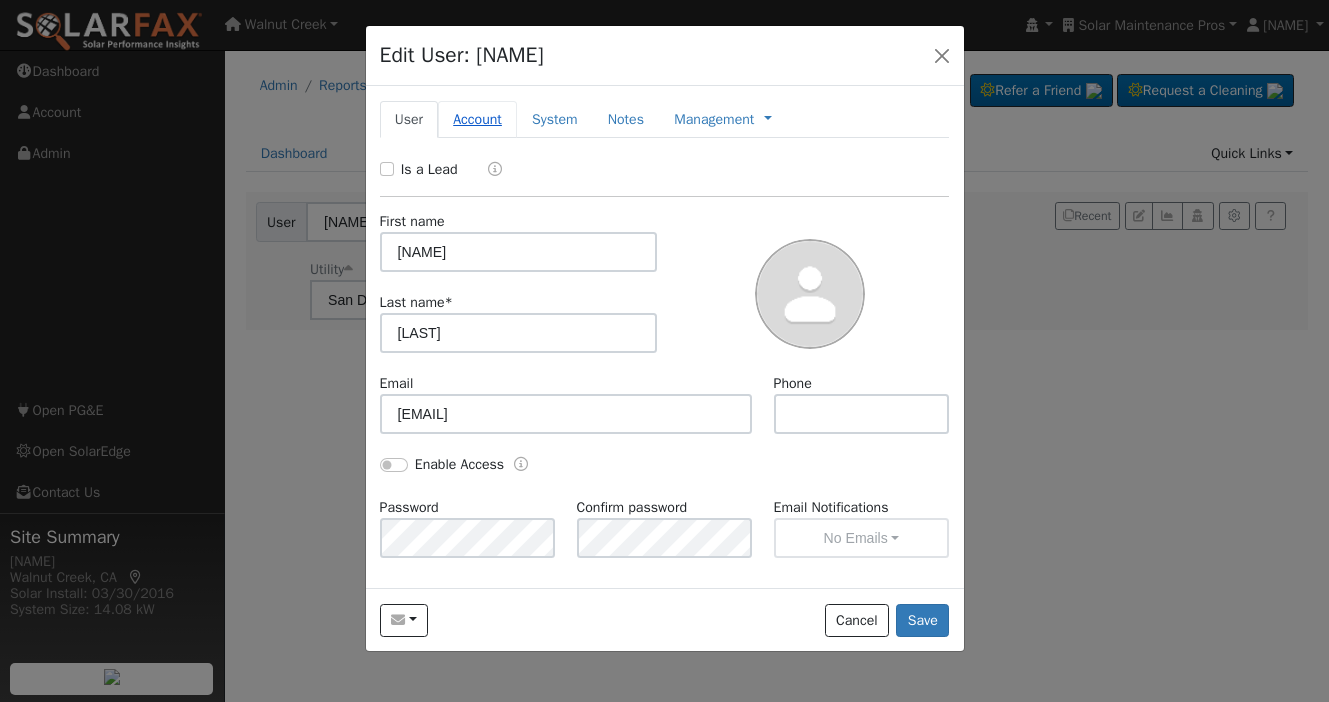 click on "Account" at bounding box center (477, 119) 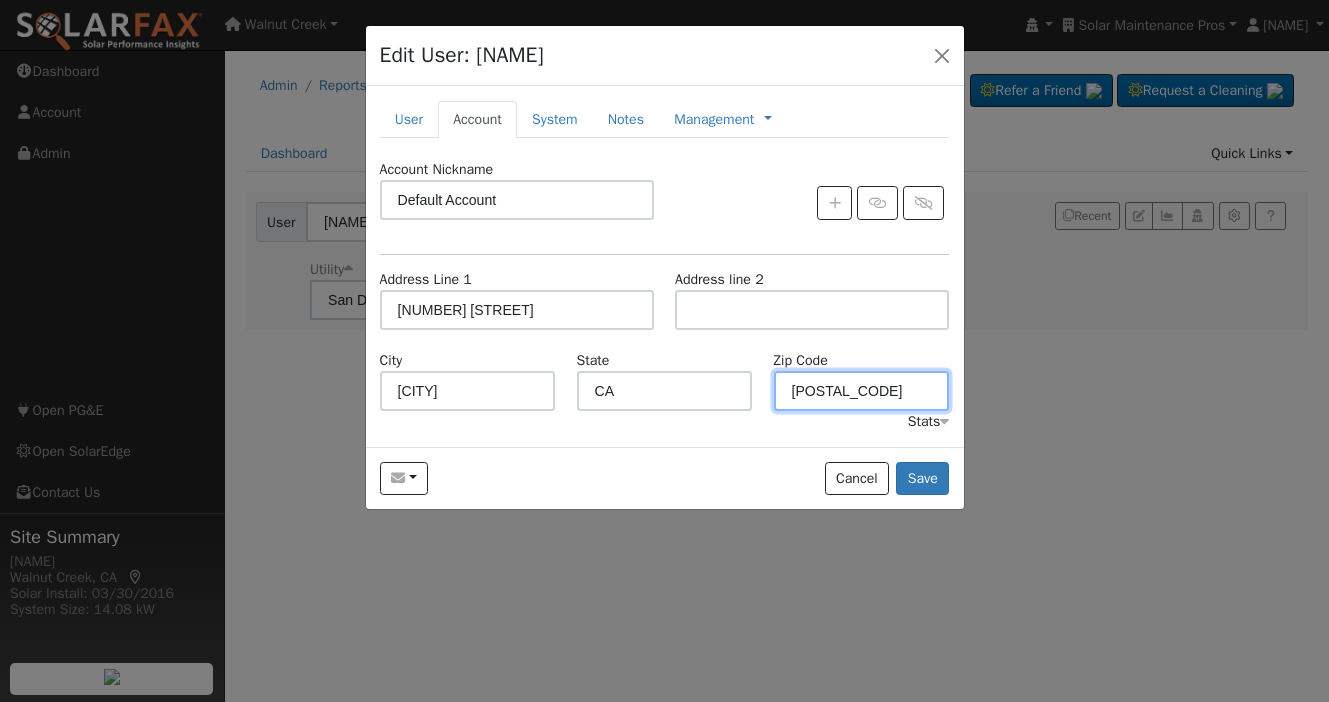 click on "[POSTAL_CODE]" at bounding box center [862, 391] 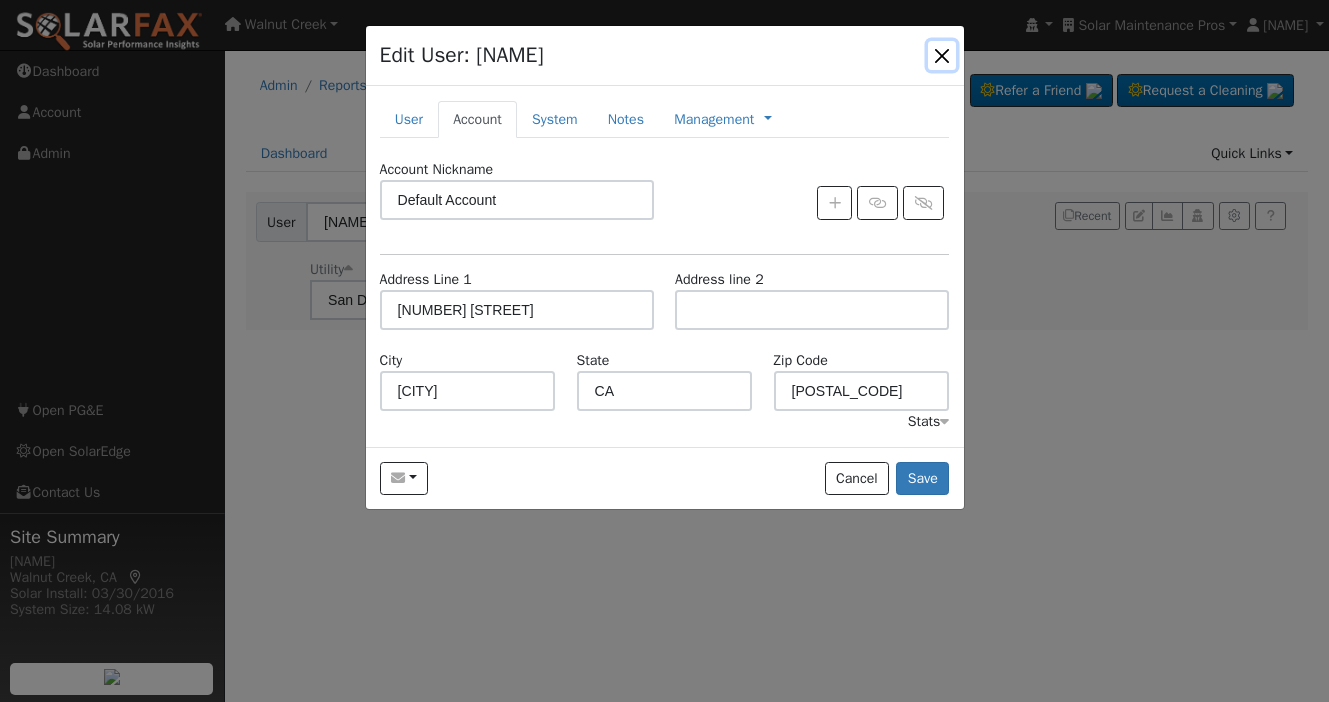 click at bounding box center (942, 55) 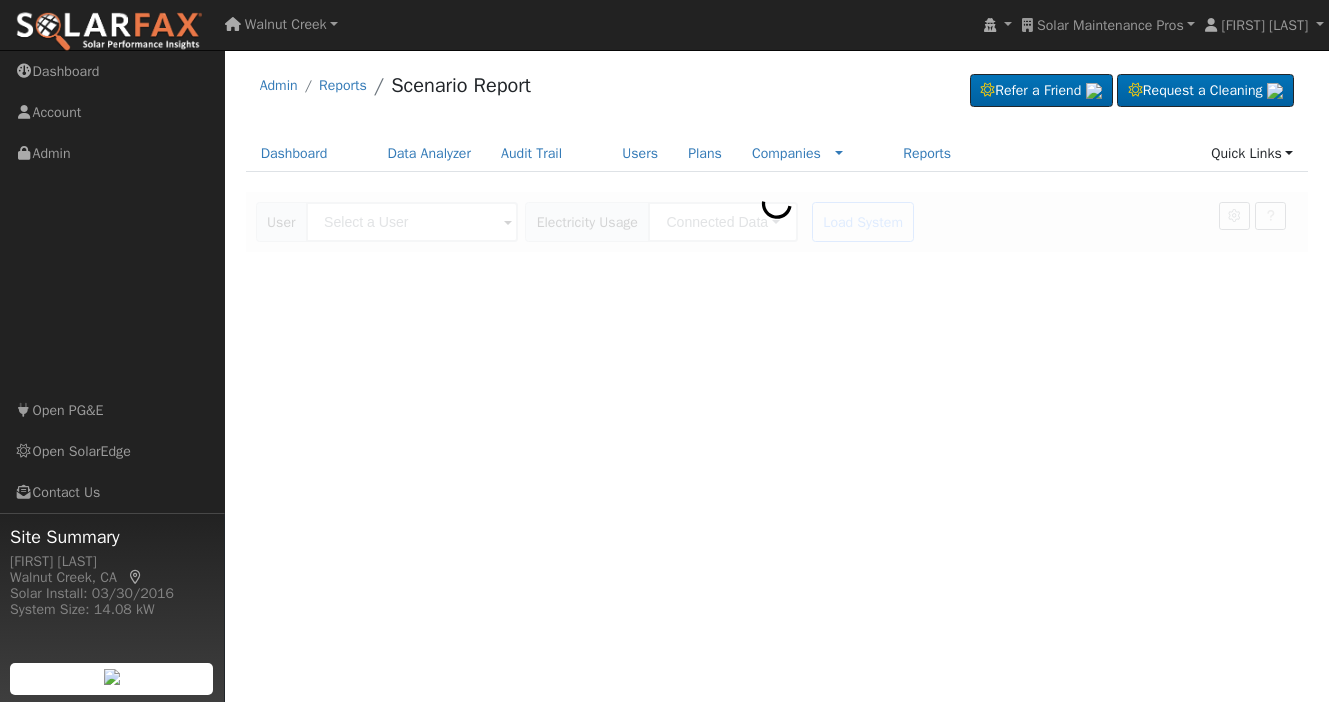 scroll, scrollTop: 0, scrollLeft: 0, axis: both 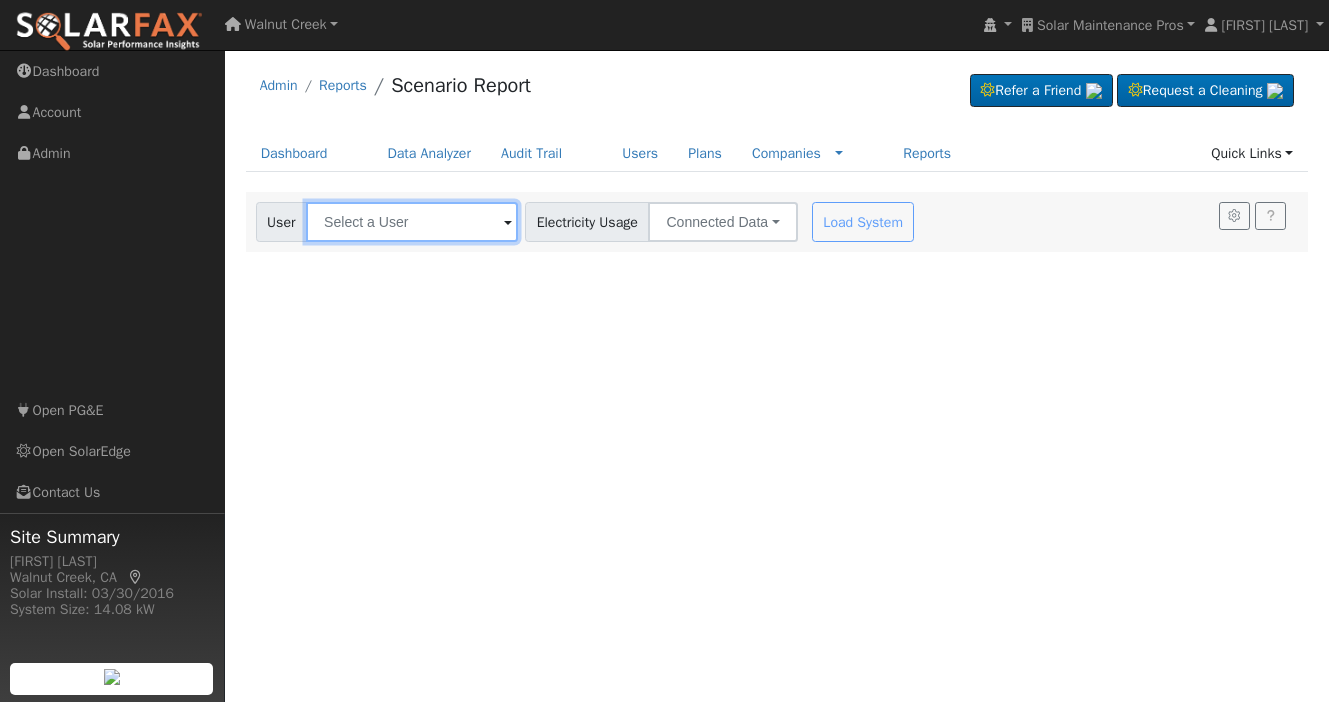 click at bounding box center (412, 222) 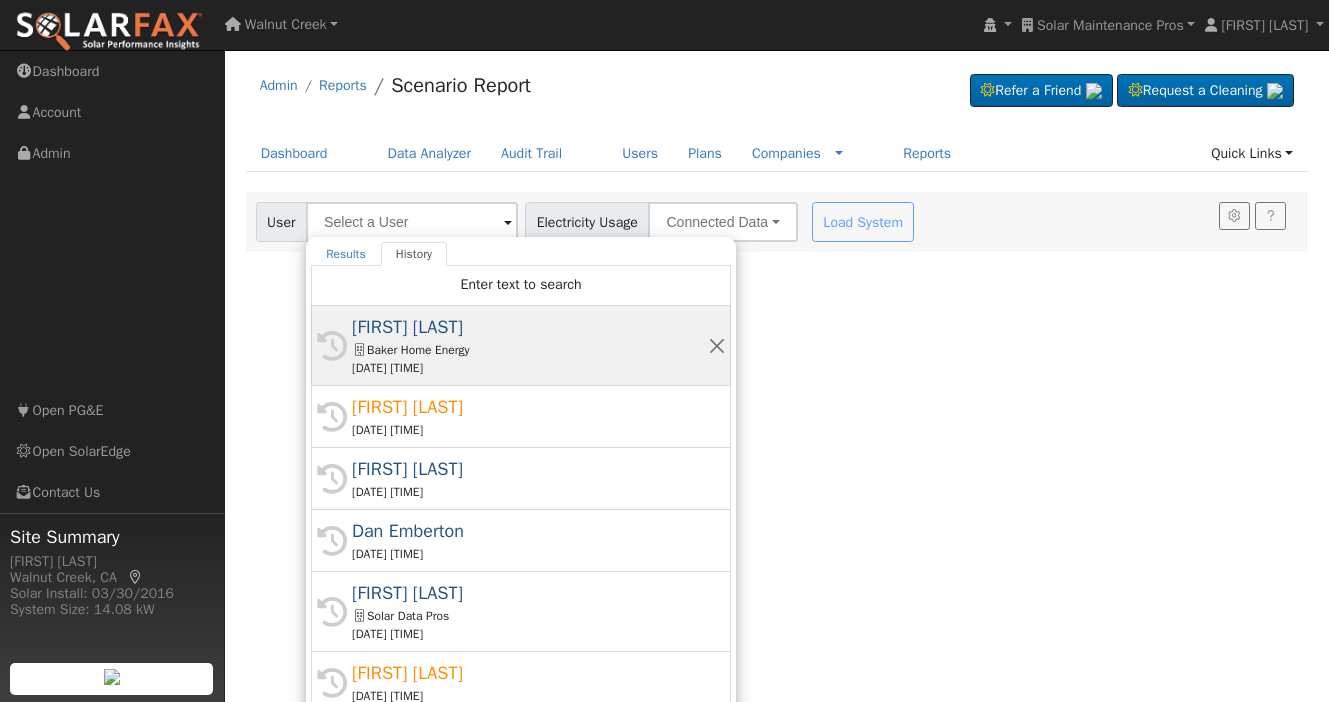click on "[DATE] [TIME]" at bounding box center (530, 368) 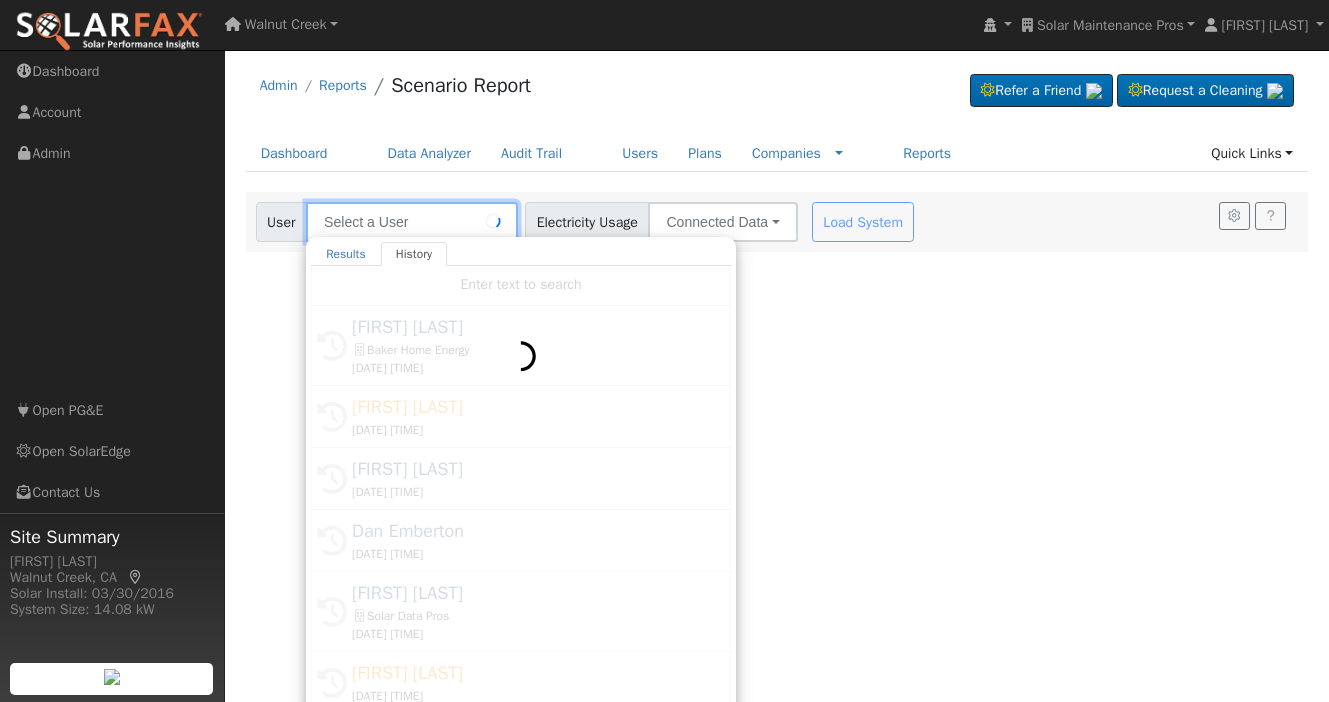 type on "[FIRST] [LAST]" 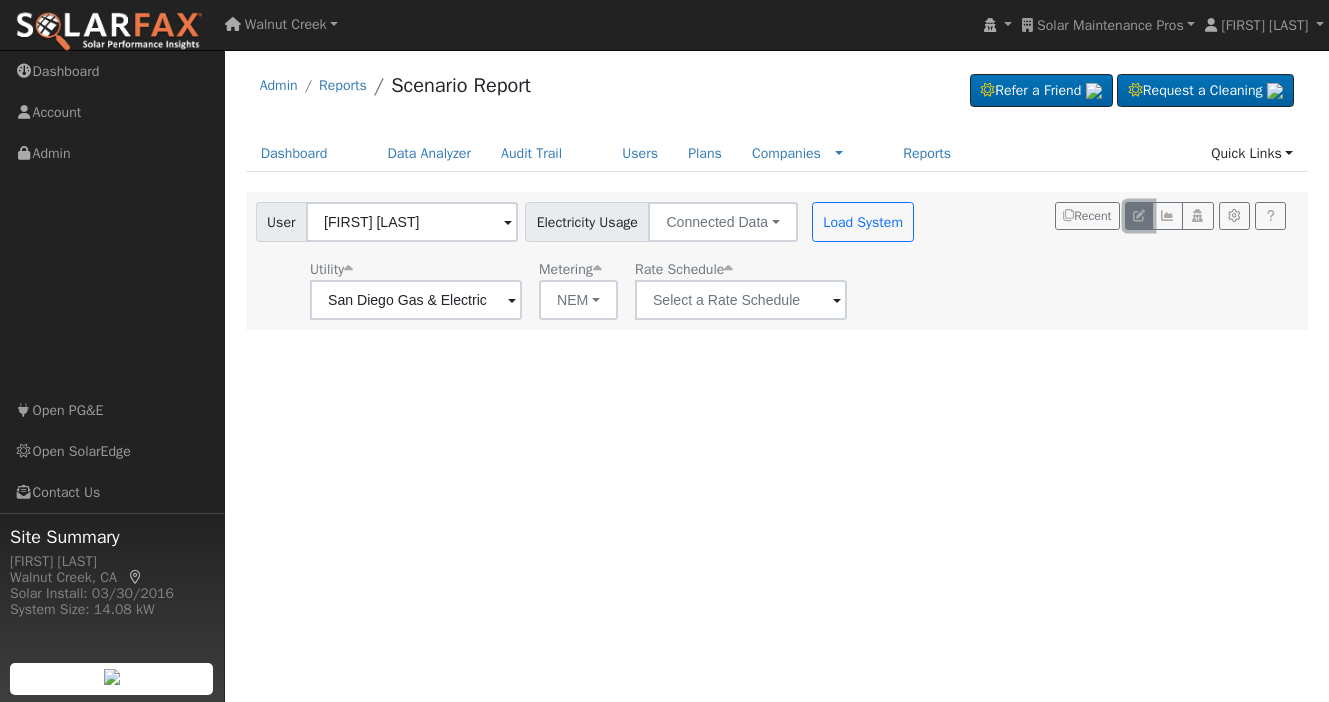 click at bounding box center (1139, 216) 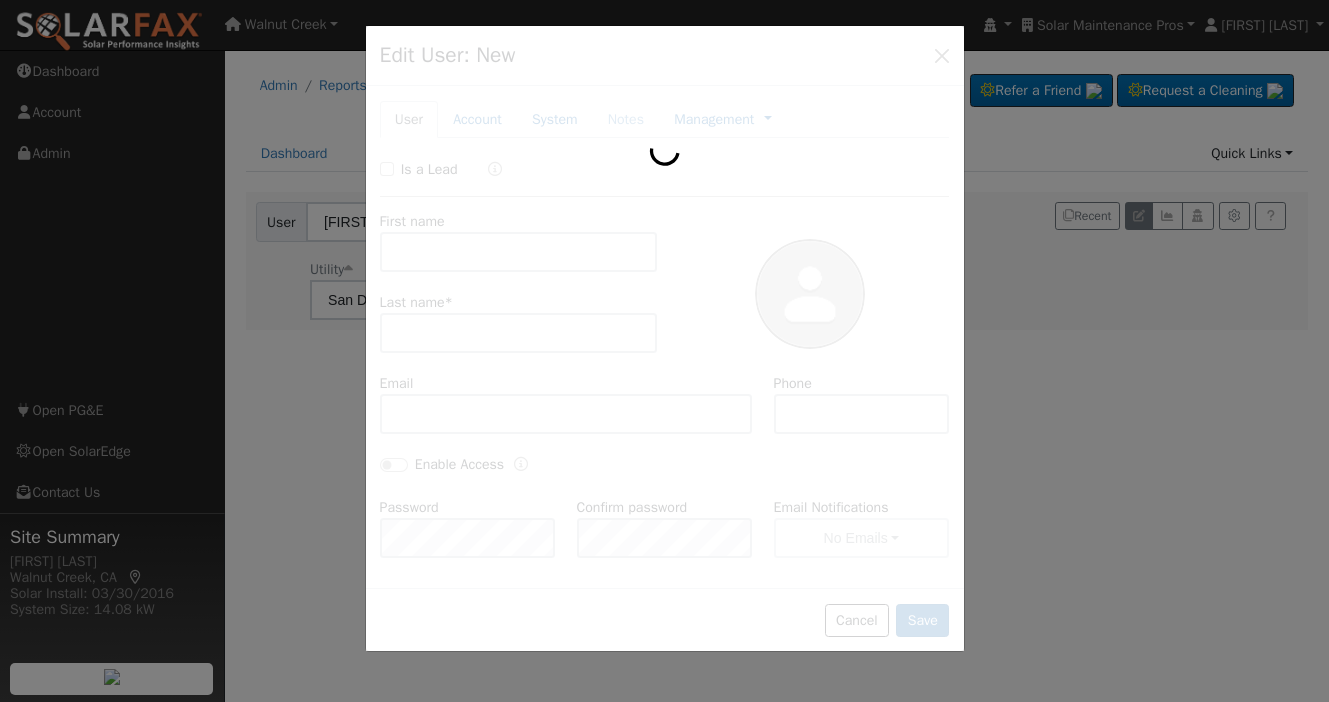 type on "[DATE]" 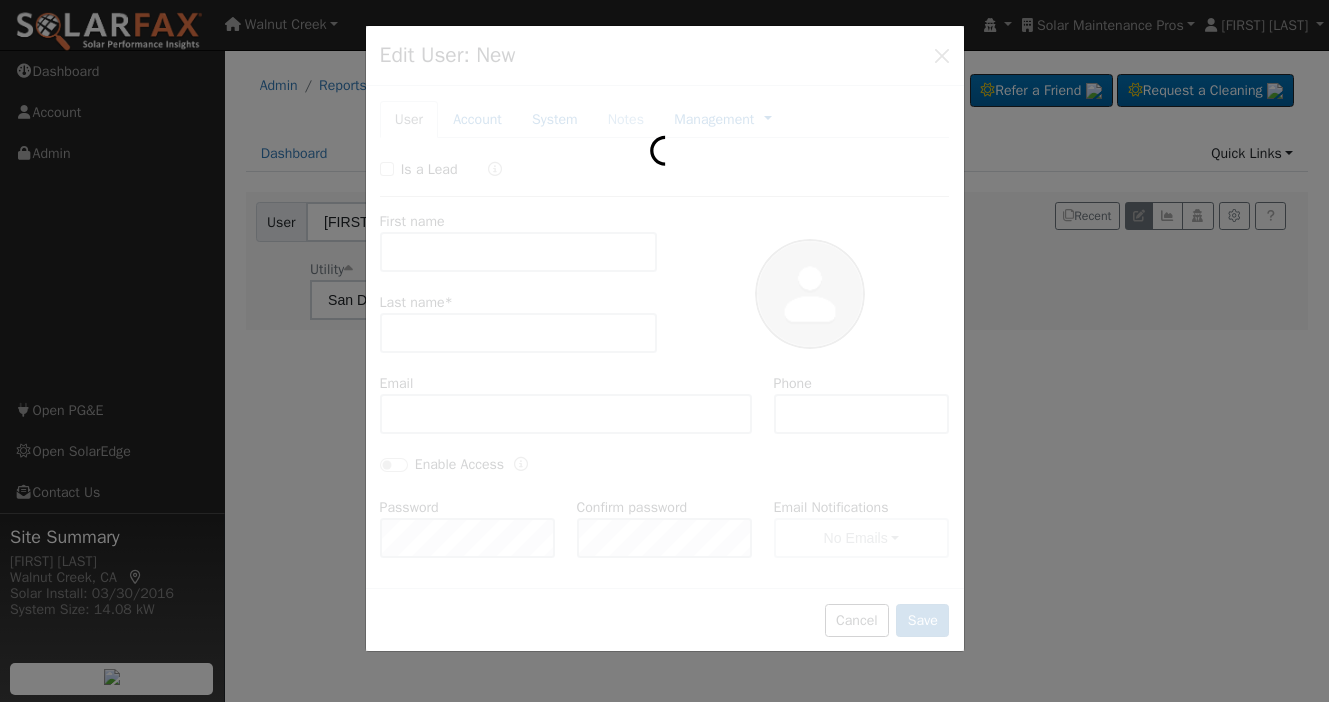 type on "[DATE]" 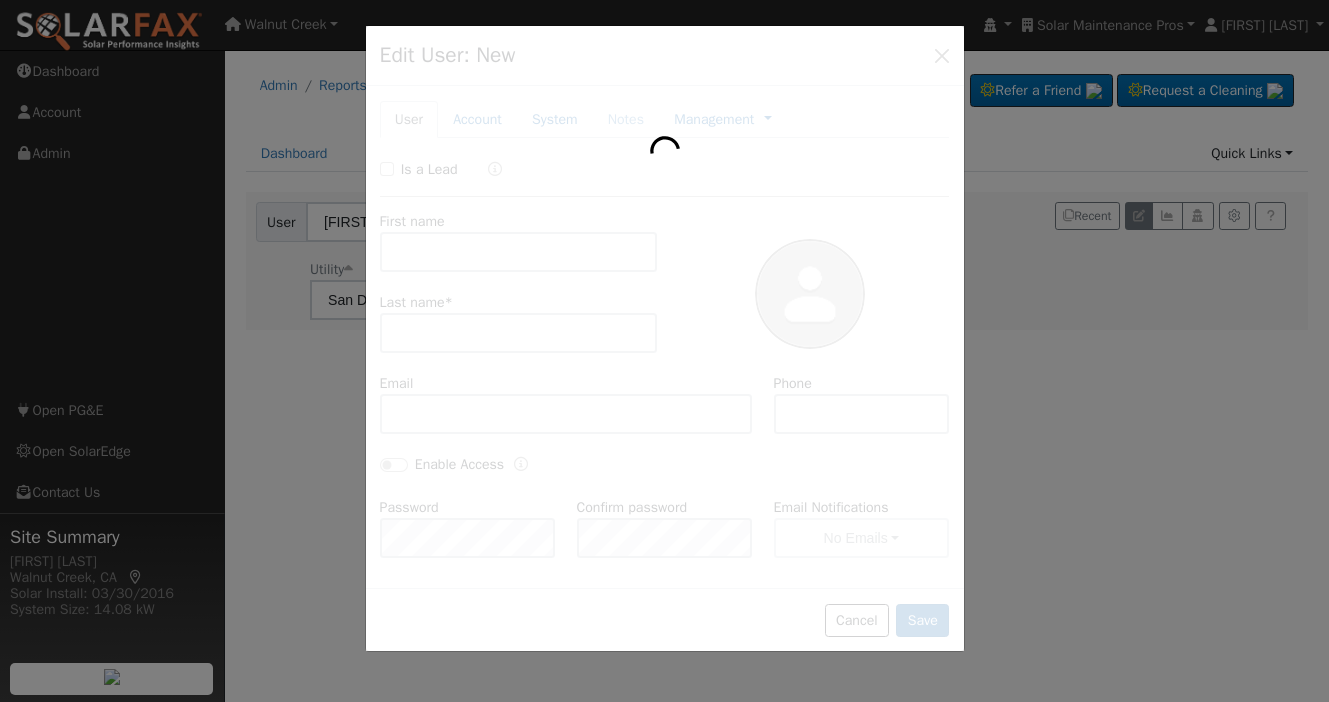 type on "[FIRST]" 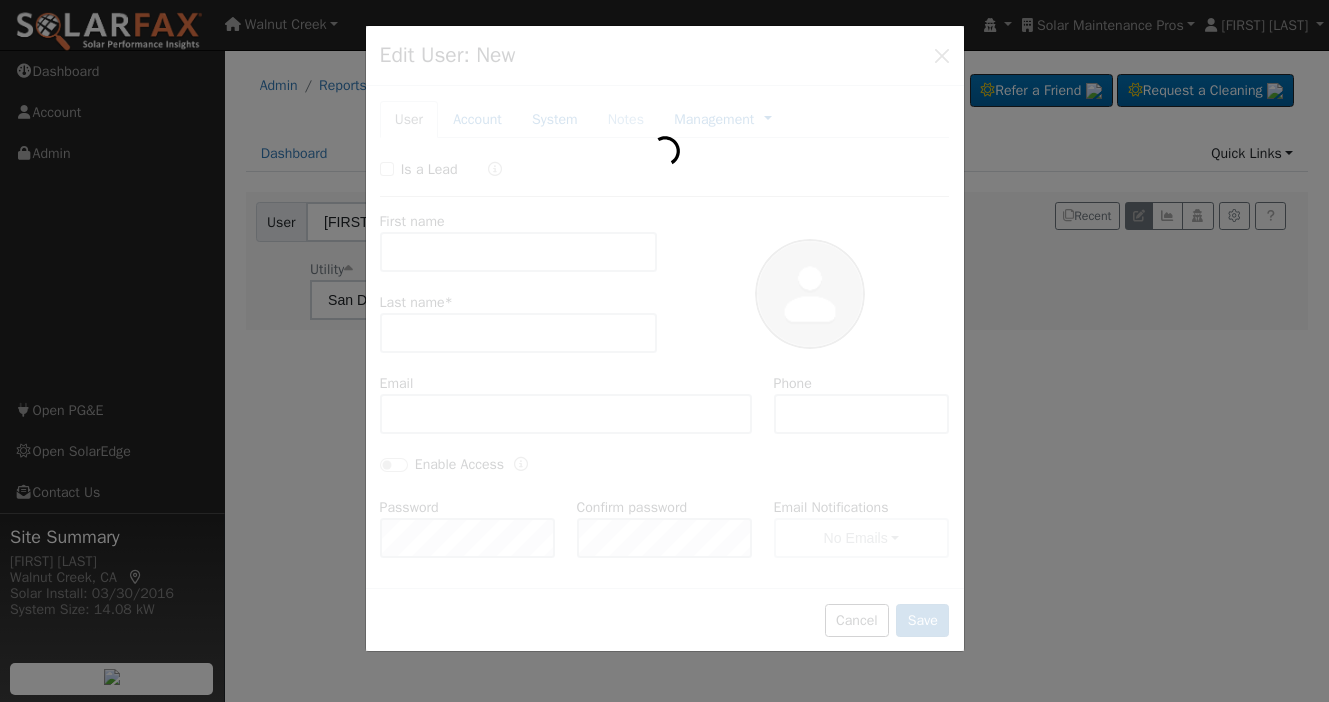 type on "[LAST]" 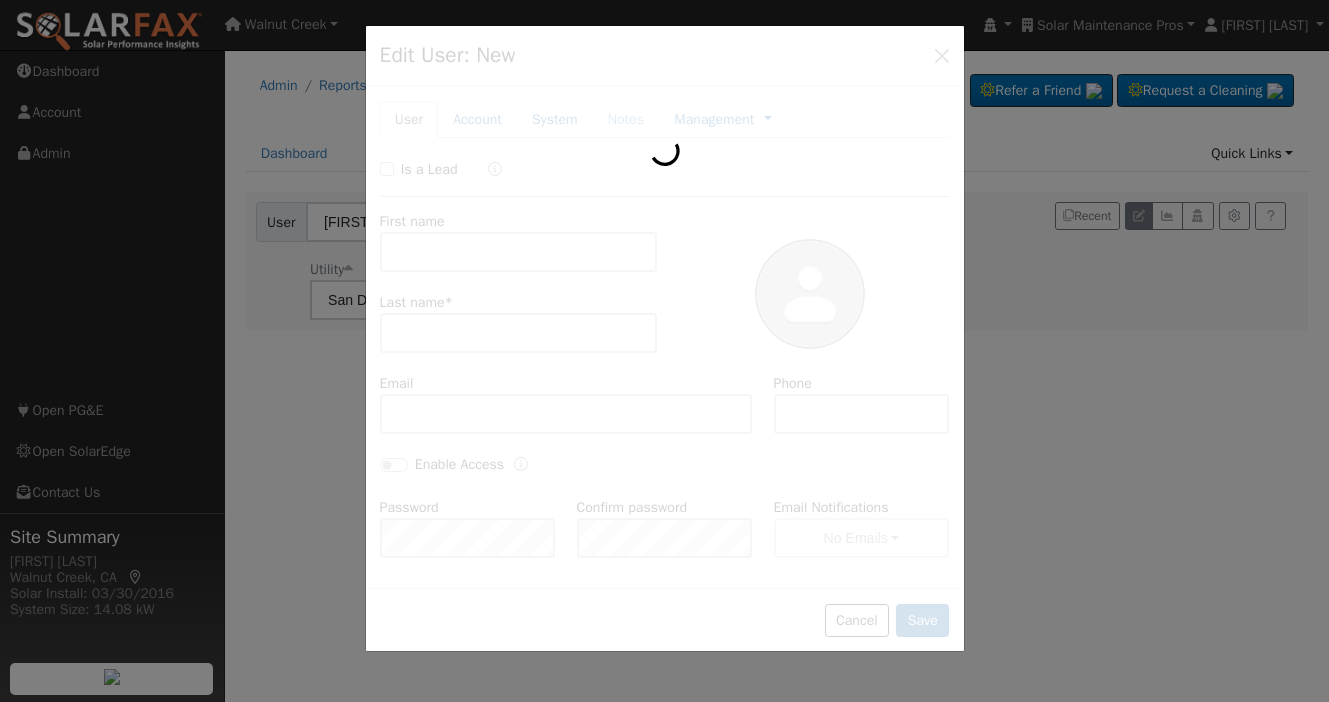type on "[EMAIL]" 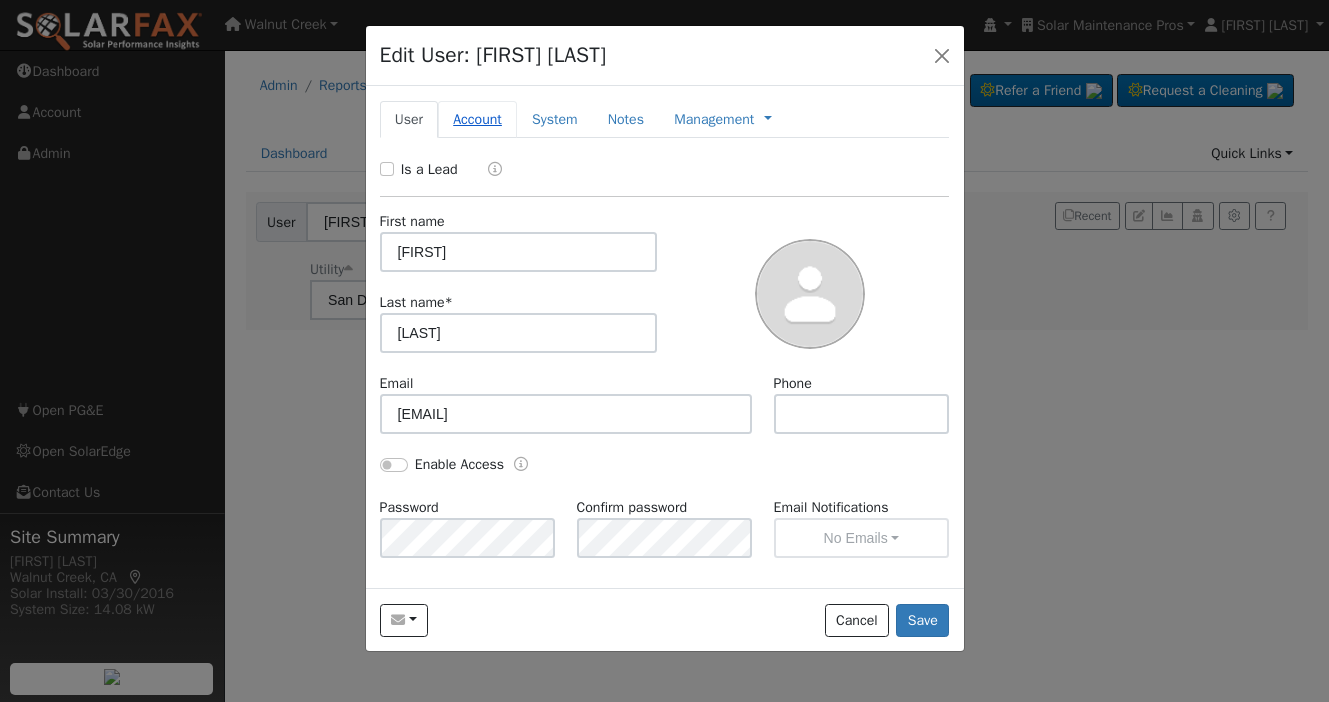 click on "Account" at bounding box center (477, 119) 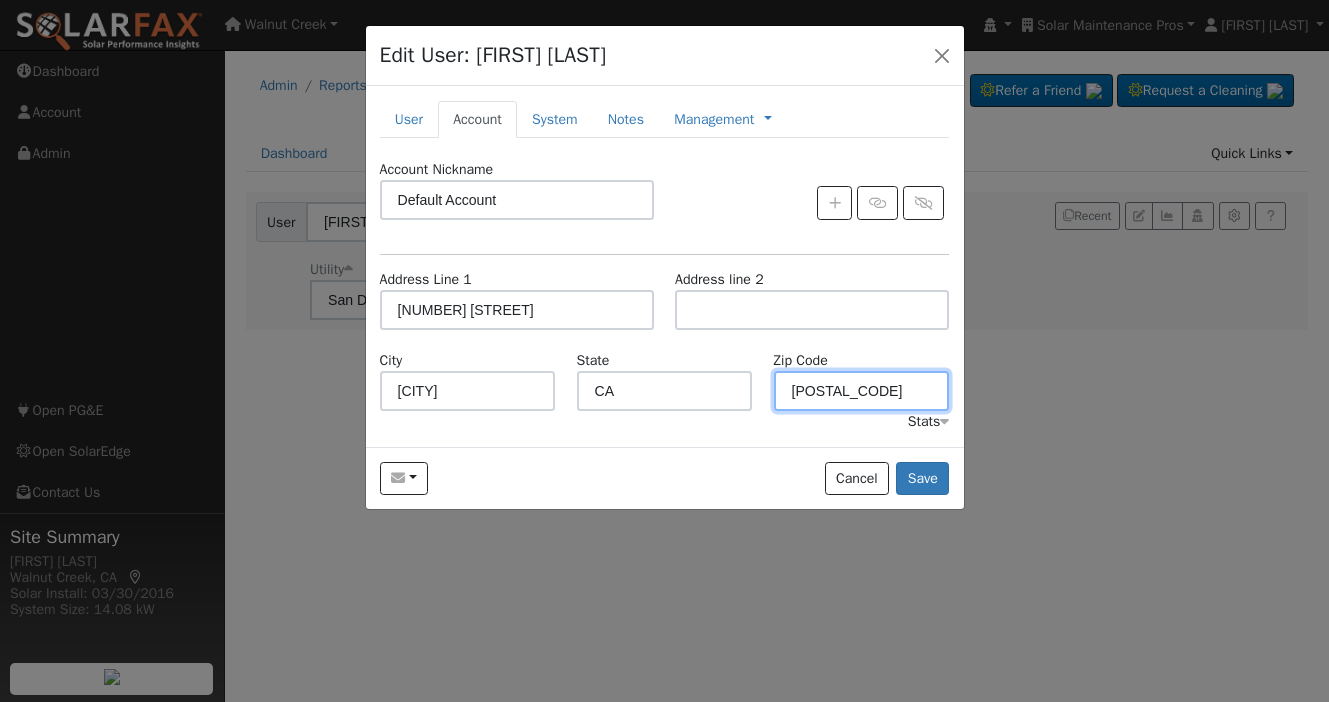 click on "[POSTAL_CODE]" at bounding box center [862, 391] 